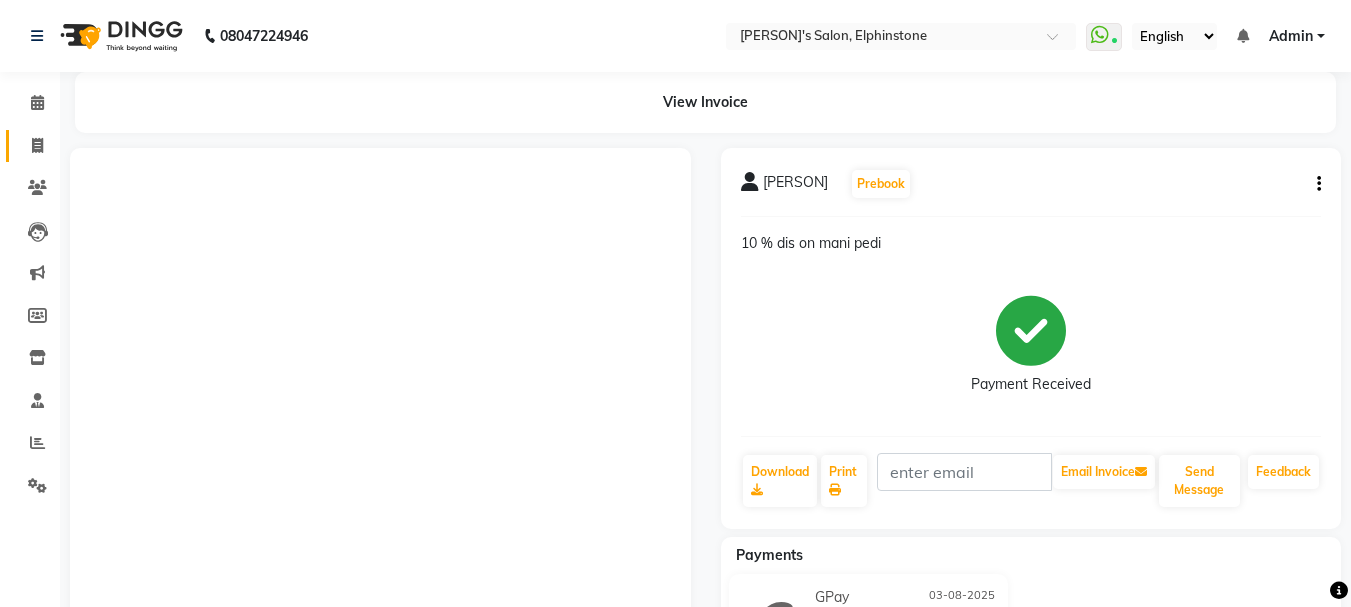 scroll, scrollTop: 0, scrollLeft: 0, axis: both 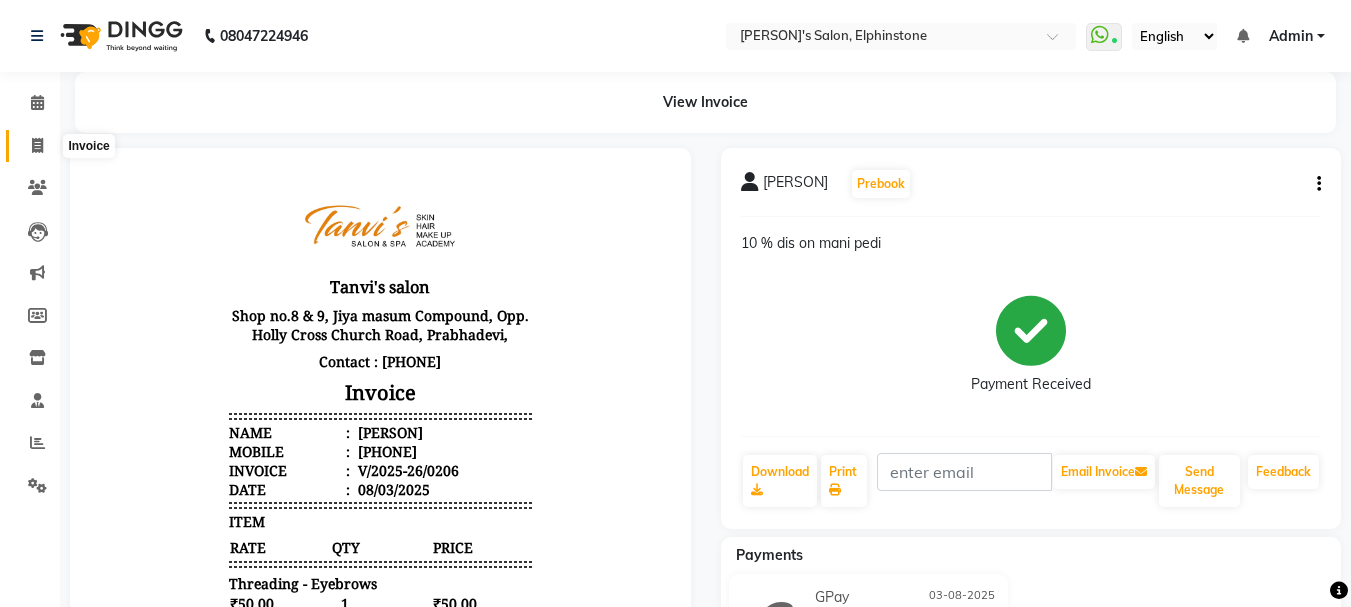 click 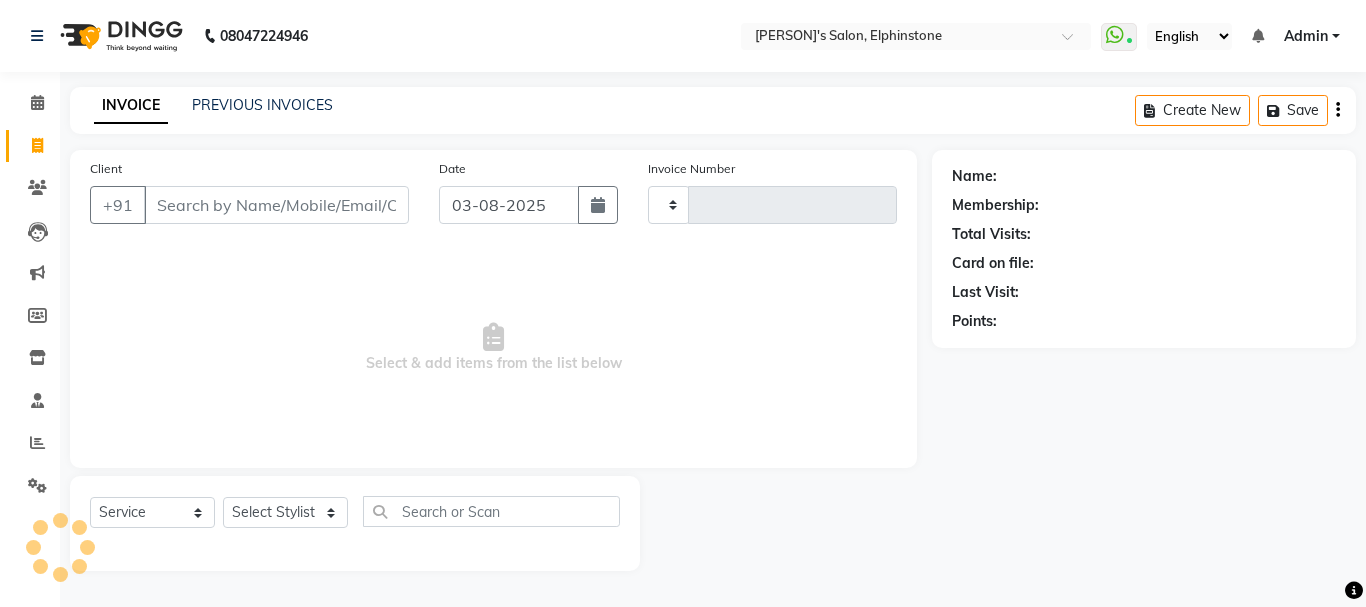 type on "0207" 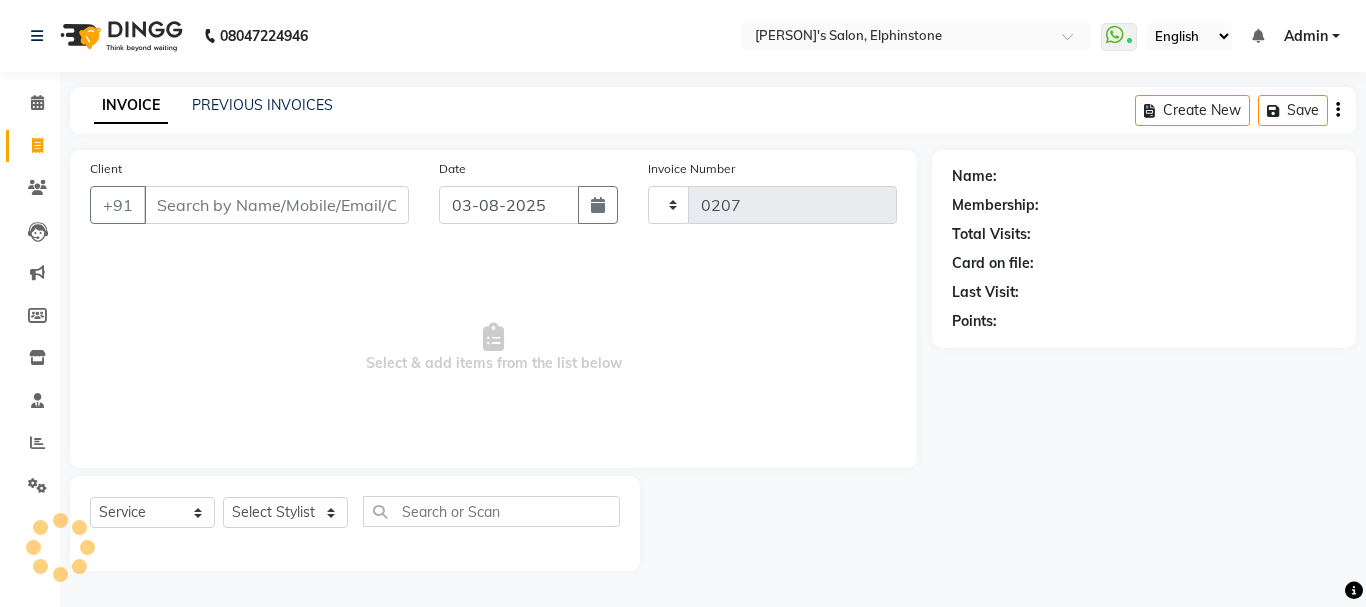 select on "716" 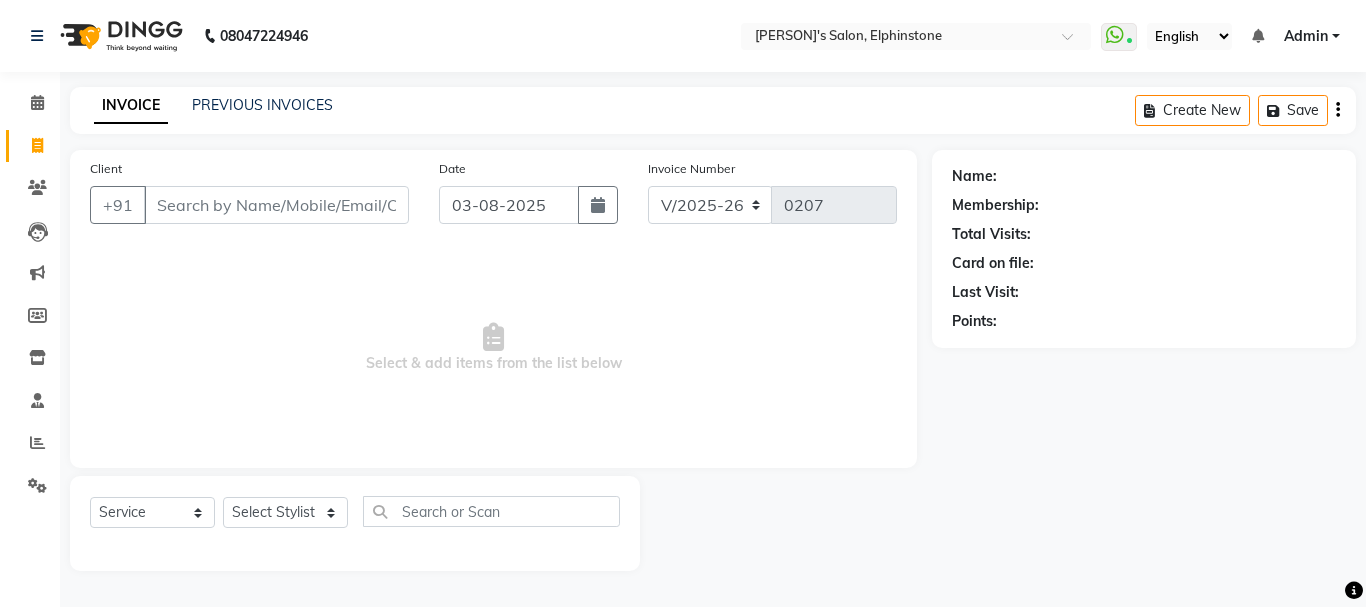 click on "Client" at bounding box center (276, 205) 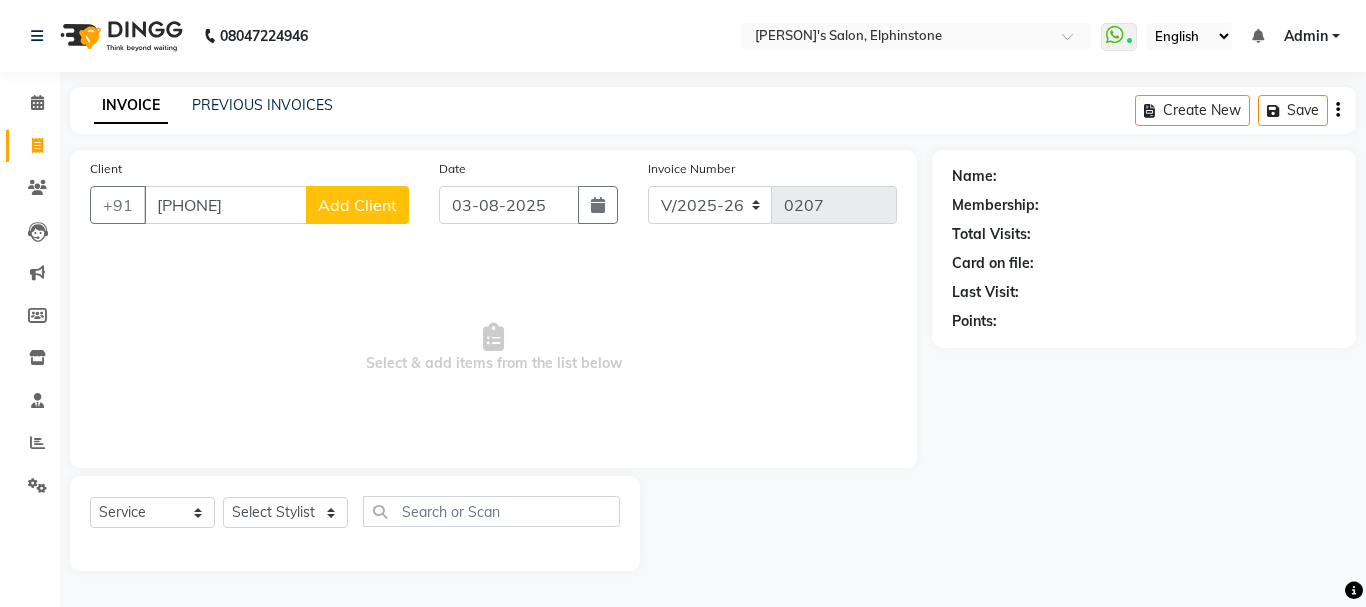 type on "[PHONE]" 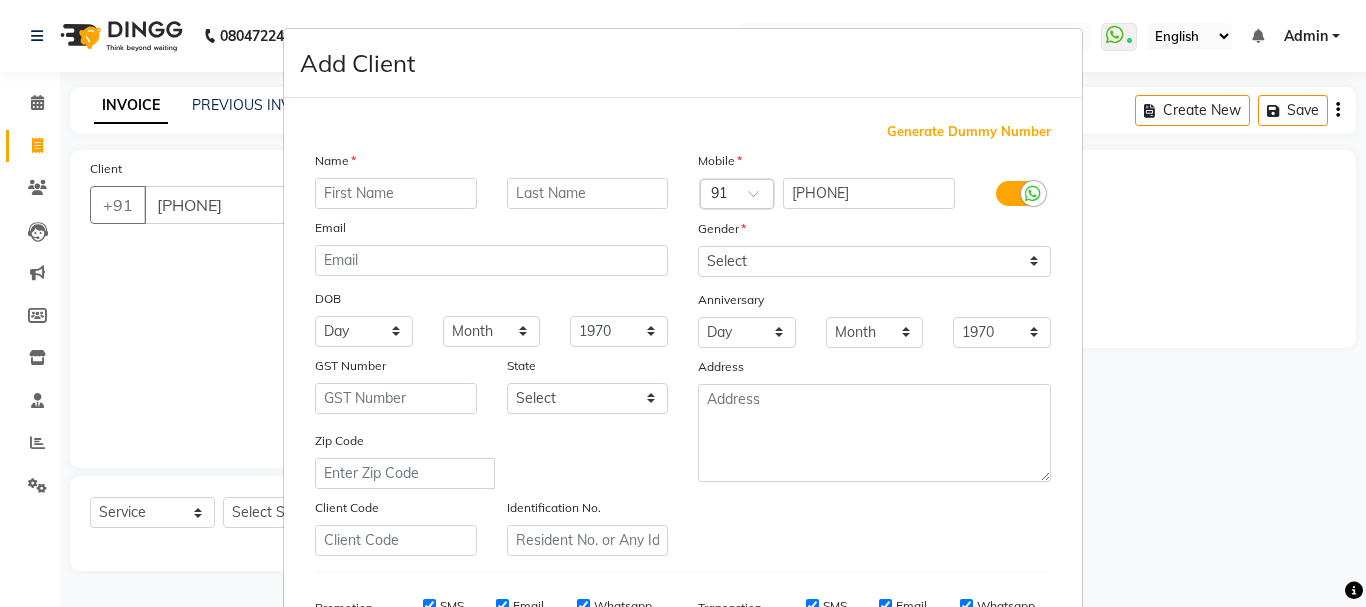 type on "r" 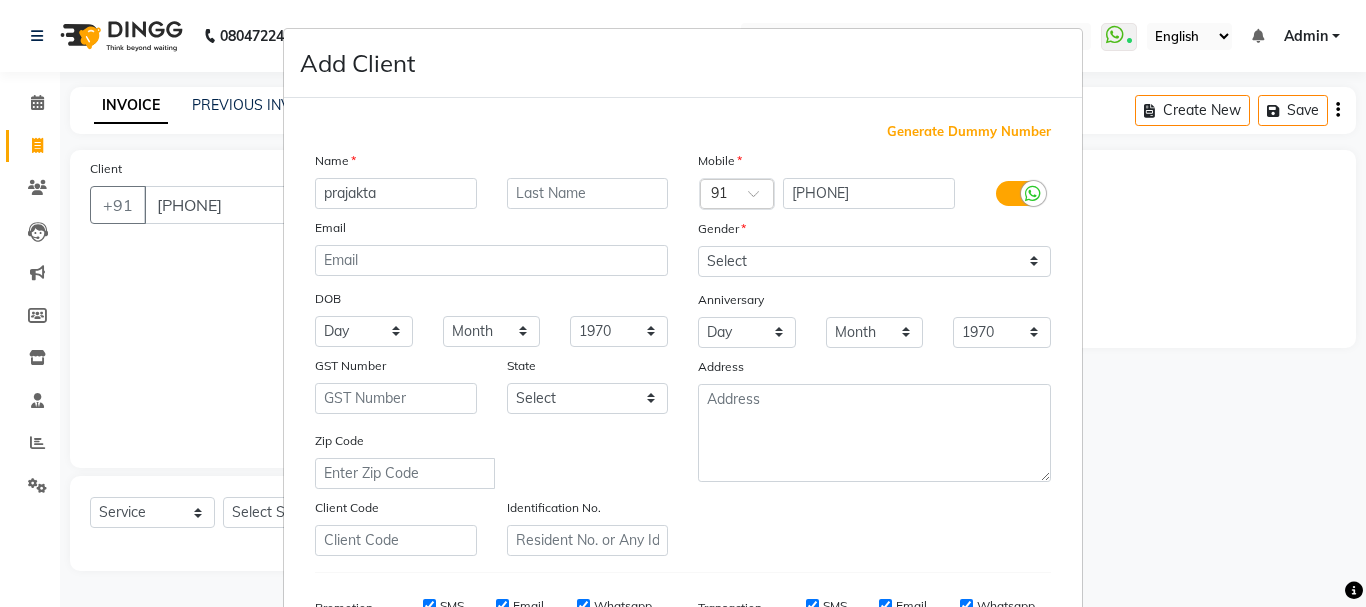 type on "prajakta" 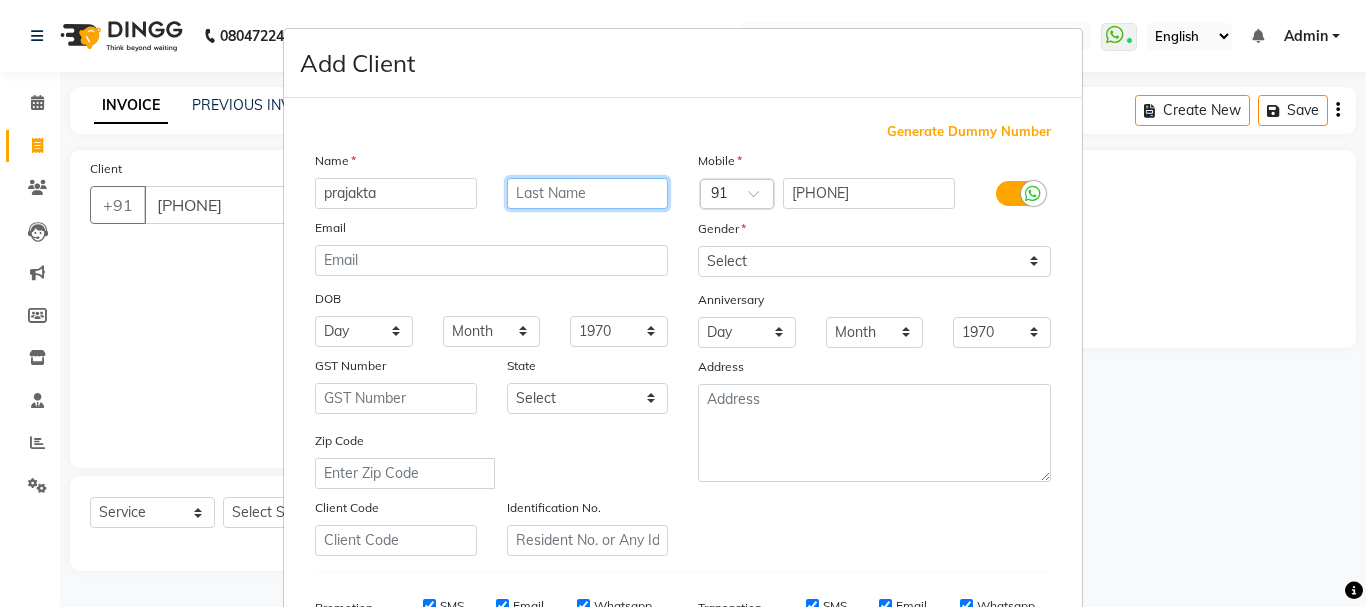 click at bounding box center (588, 193) 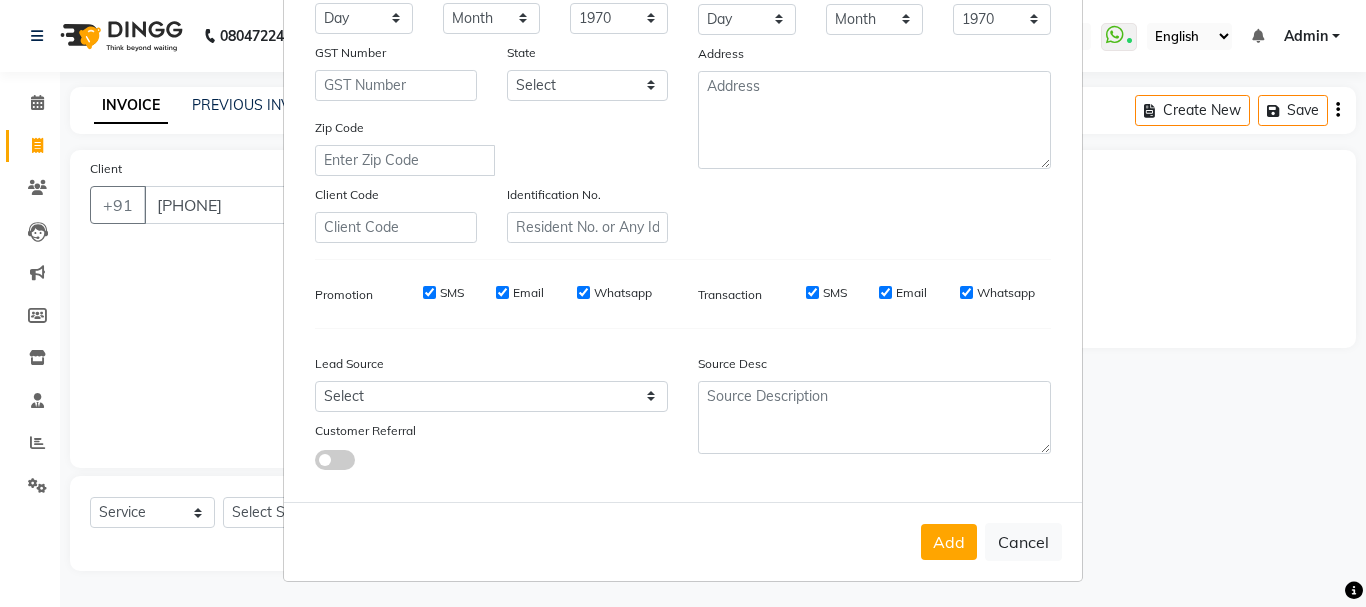 scroll, scrollTop: 316, scrollLeft: 0, axis: vertical 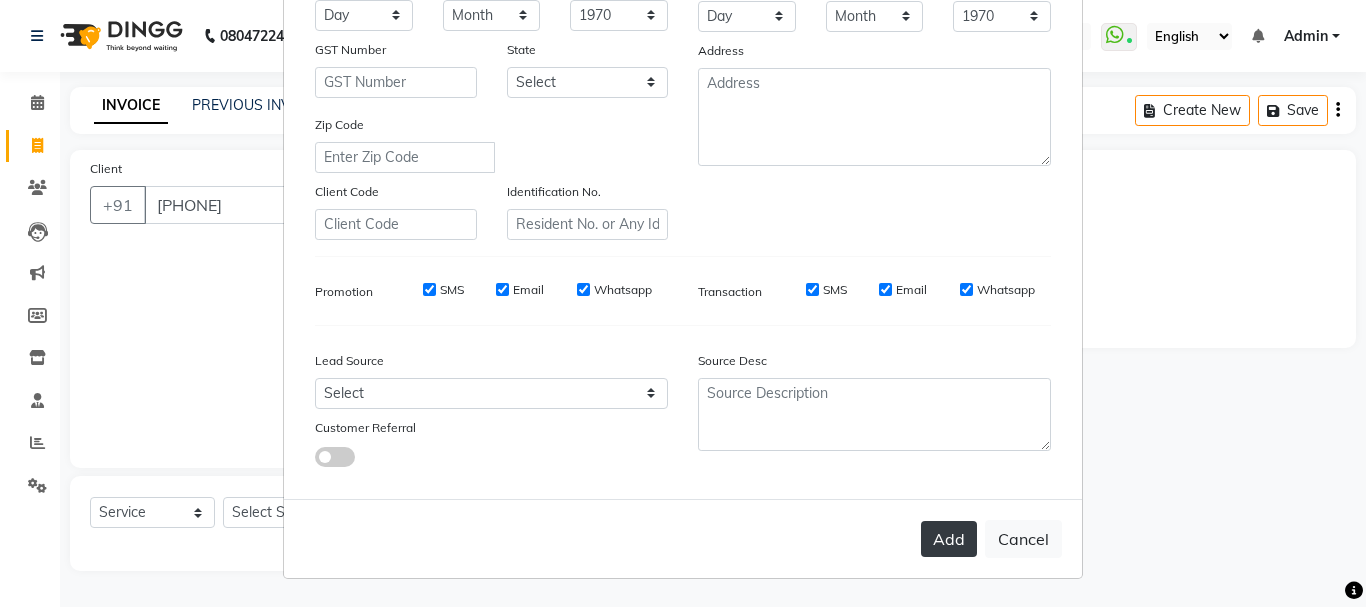 type on "[PERSON]" 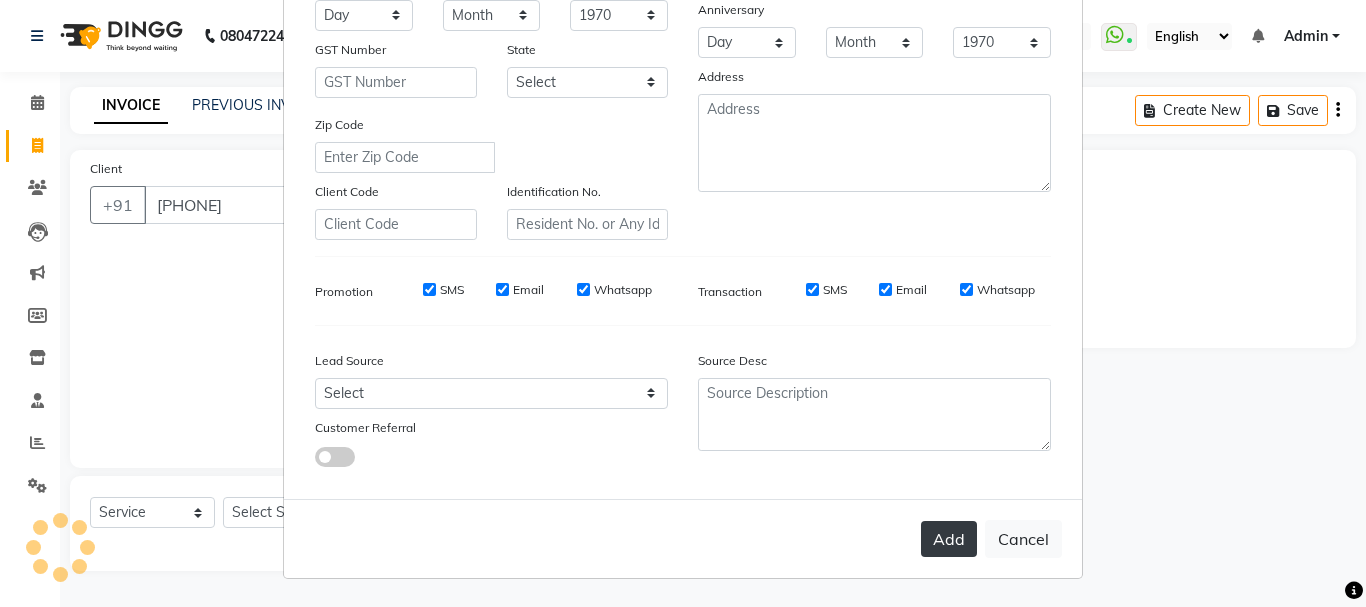 click on "Add" at bounding box center (949, 539) 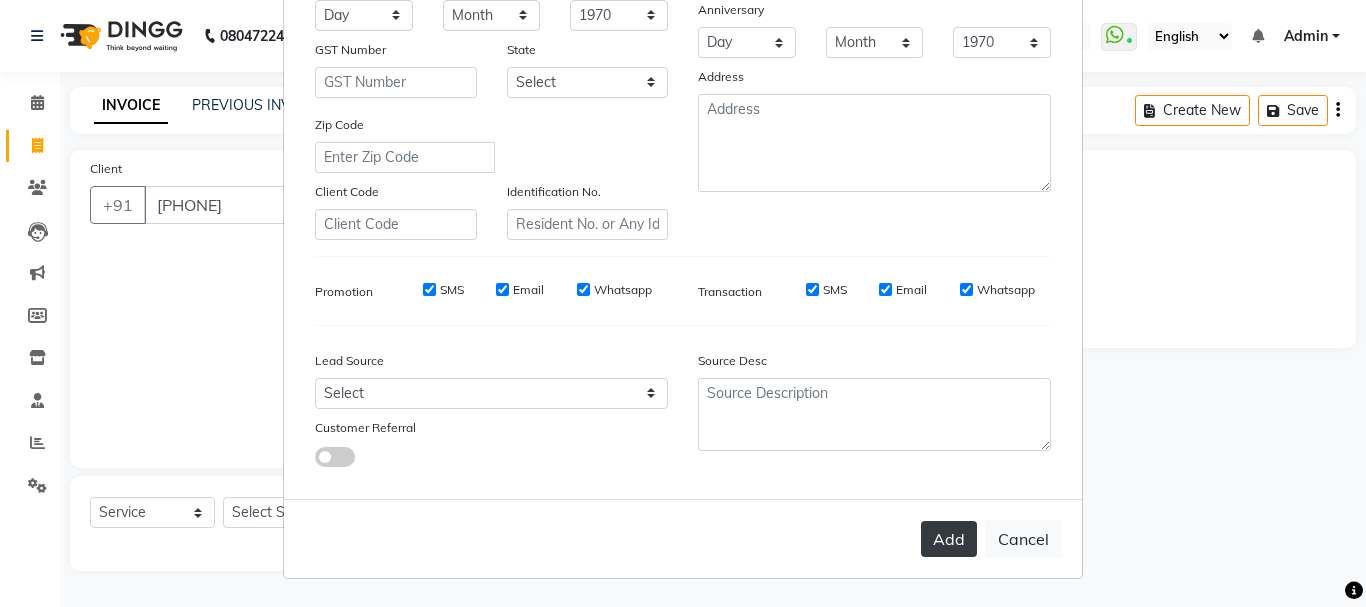 click on "Add" at bounding box center (949, 539) 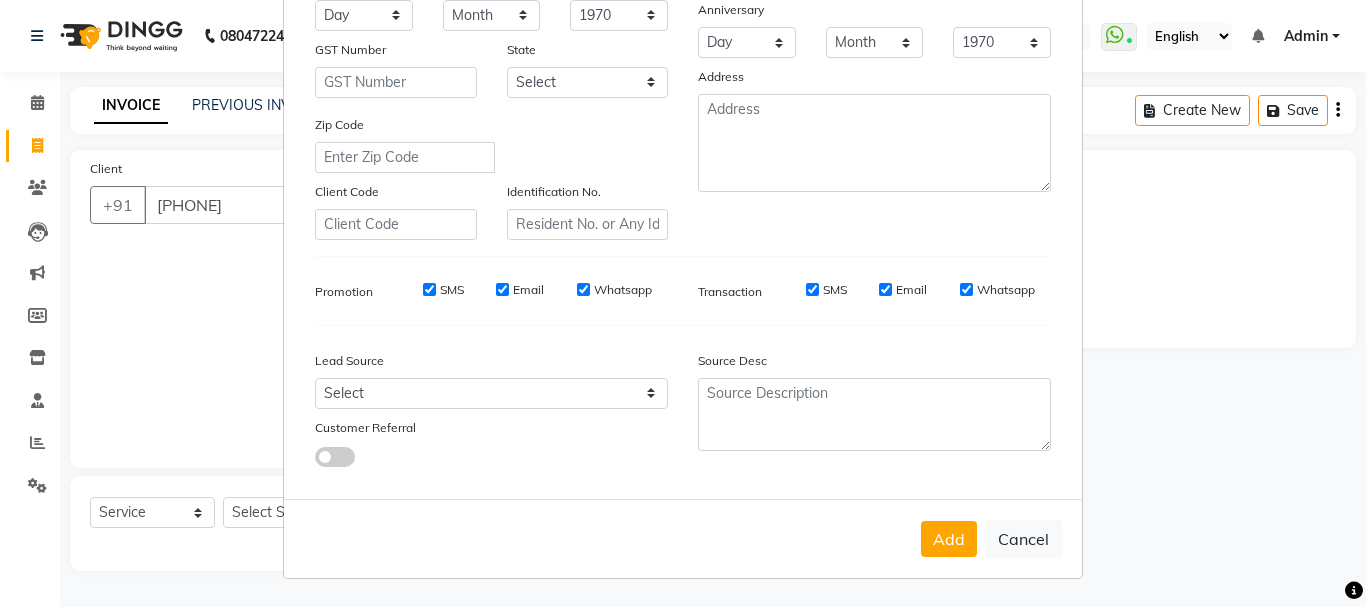 click on "Add Client Generate Dummy Number Name [PERSON] adsule Email DOB Day 01 02 03 04 05 06 07 08 09 10 11 12 13 14 15 16 17 18 19 20 21 22 23 24 25 26 27 28 29 30 31 Month January February March April May June July August September October November December 1940 1941 1942 1943 1944 1945 1946 1947 1948 1949 1950 1951 1952 1953 1954 1955 1956 1957 1958 1959 1960 1961 1962 1963 1964 1965 1966 1967 1968 1969 1970 1971 1972 1973 1974 1975 1976 1977 1978 1979 1980 1981 1982 1983 1984 1985 1986 1987 1988 1989 1990 1991 1992 1993 1994 1995 1996 1997 1998 1999 2000 2001 2002 2003 2004 2005 2006 2007 2008 2009 2010 2011 2012 2013 2014 2015 2016 2017 2018 2019 2020 2021 2022 2023 2024 GST Number State Select Andaman and Nicobar Islands Andhra Pradesh Arunachal Pradesh Assam Bihar Chandigarh Chhattisgarh Dadra and Nagar Haveli Daman and Diu Delhi Goa Gujarat Haryana Himachal Pradesh Jammu and Kashmir Jharkhand Karnataka Kerala Lakshadweep Madhya Pradesh Maharashtra Manipur Meghalaya Mizoram Nagaland Odisha Pondicherry Punjab" at bounding box center (683, 303) 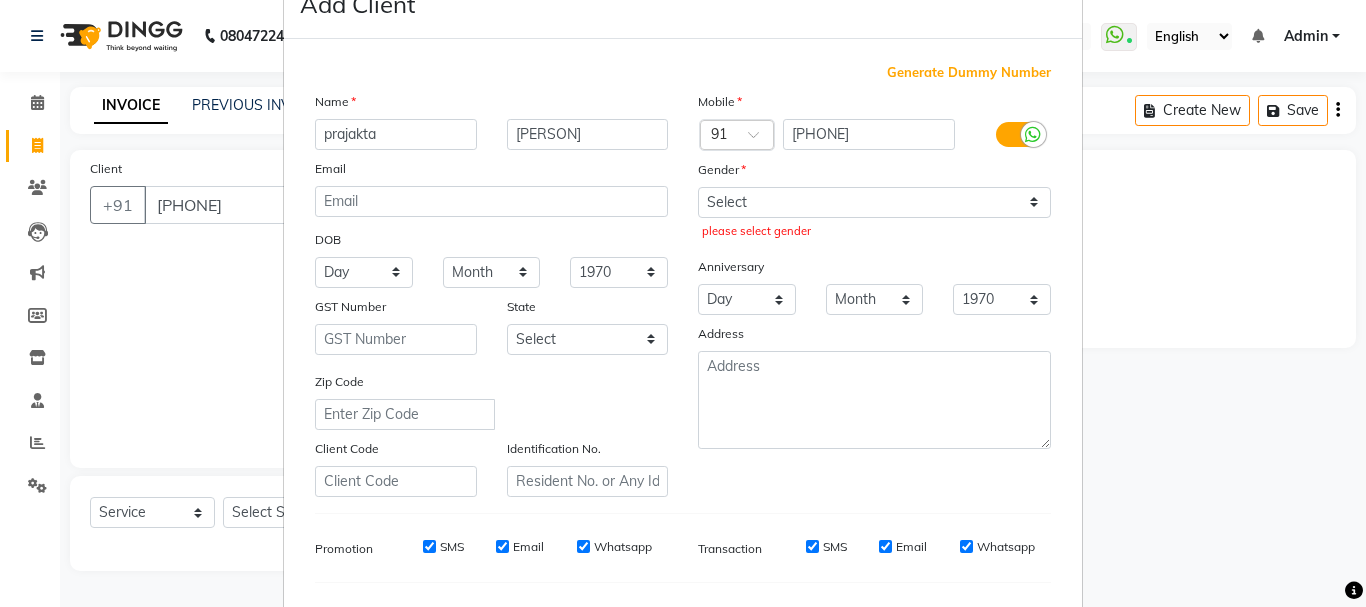 scroll, scrollTop: 0, scrollLeft: 0, axis: both 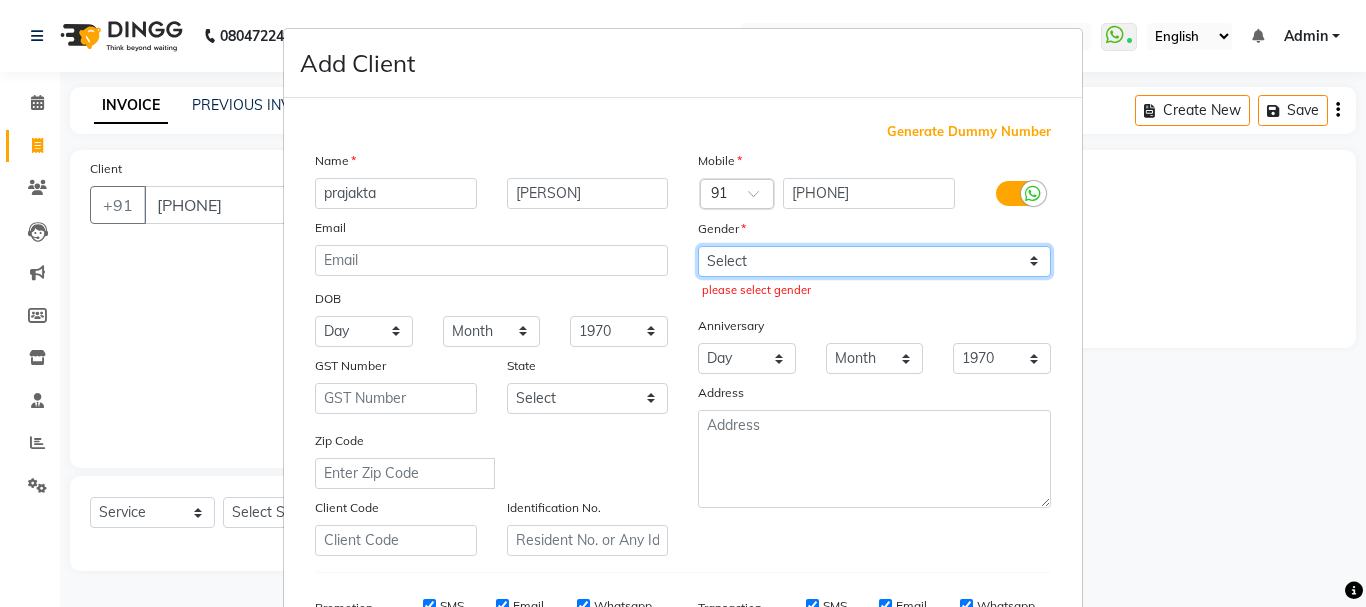 click on "Select Male Female Other Prefer Not To Say" at bounding box center (874, 261) 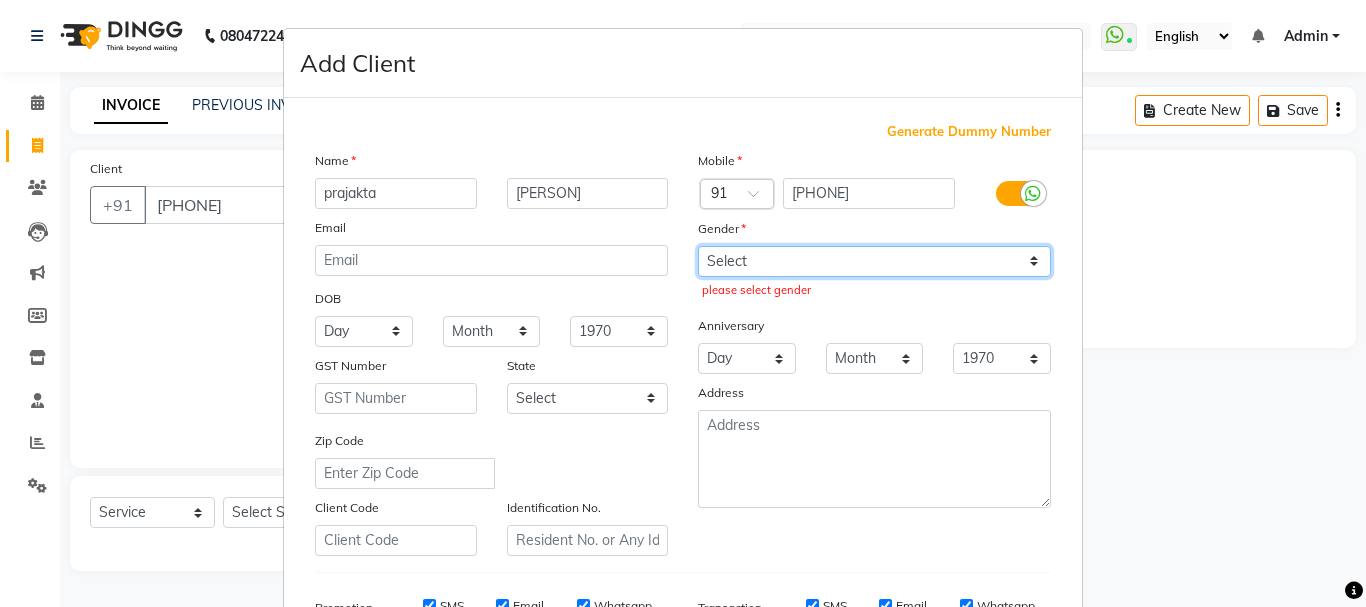 select on "female" 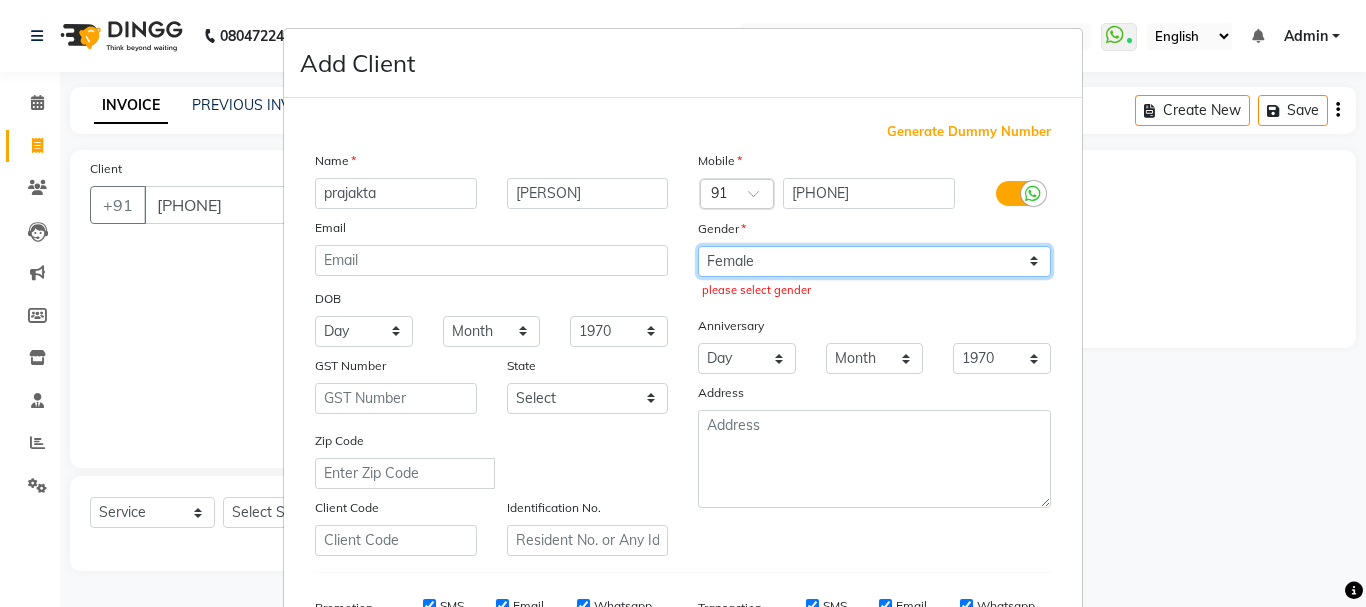 click on "Select Male Female Other Prefer Not To Say" at bounding box center [874, 261] 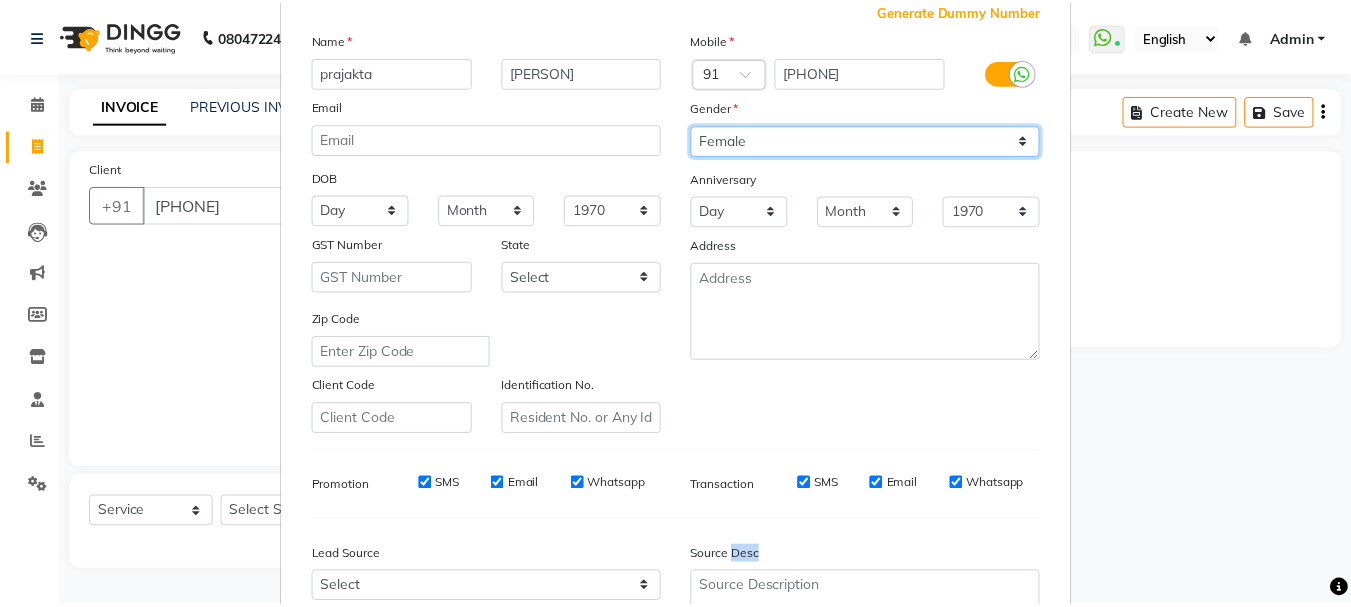 scroll, scrollTop: 316, scrollLeft: 0, axis: vertical 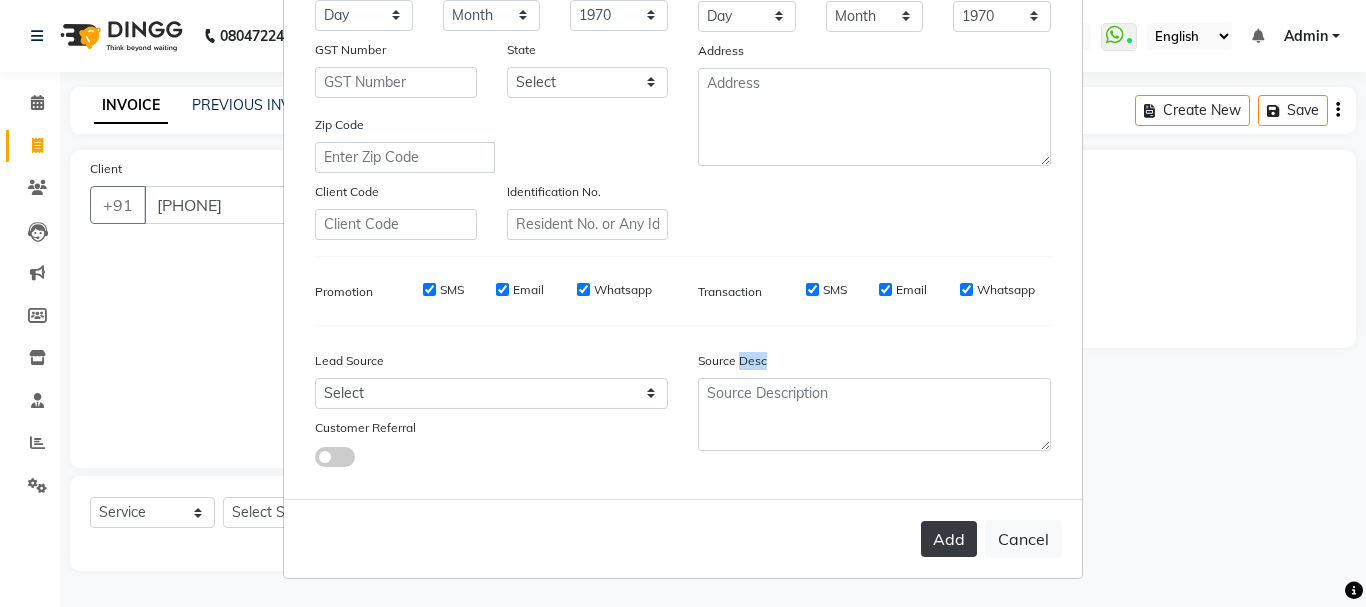 click on "Add" at bounding box center (949, 539) 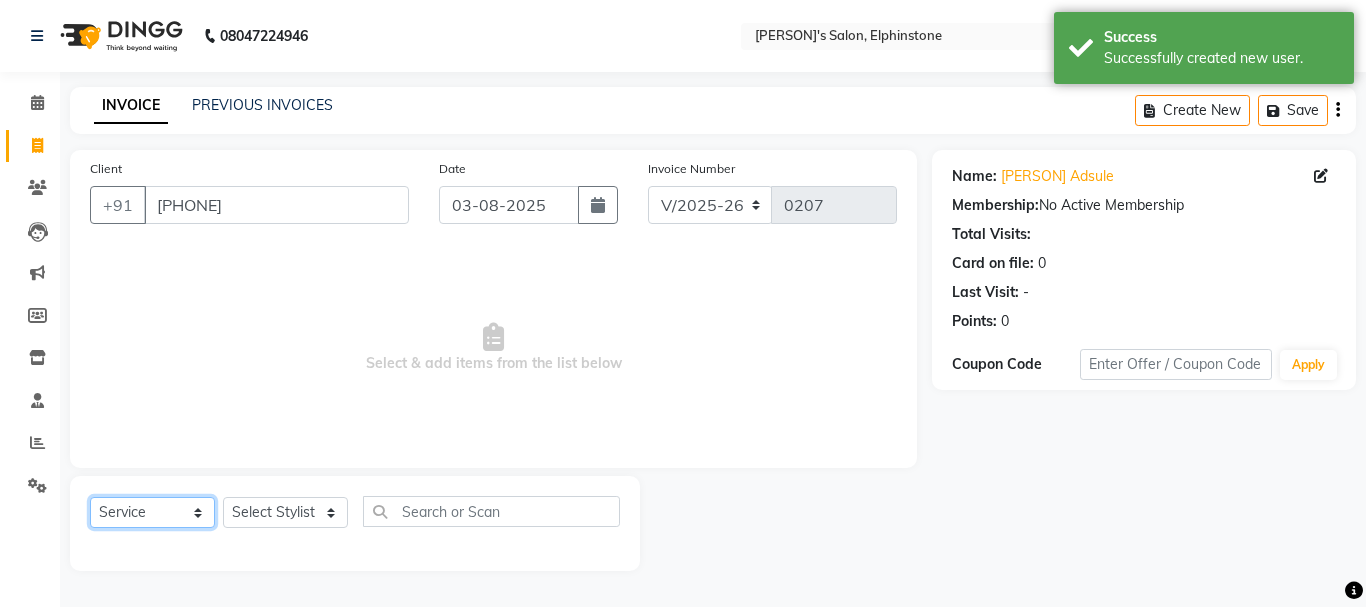 click on "Select  Service  Product  Membership  Package Voucher Prepaid Gift Card" 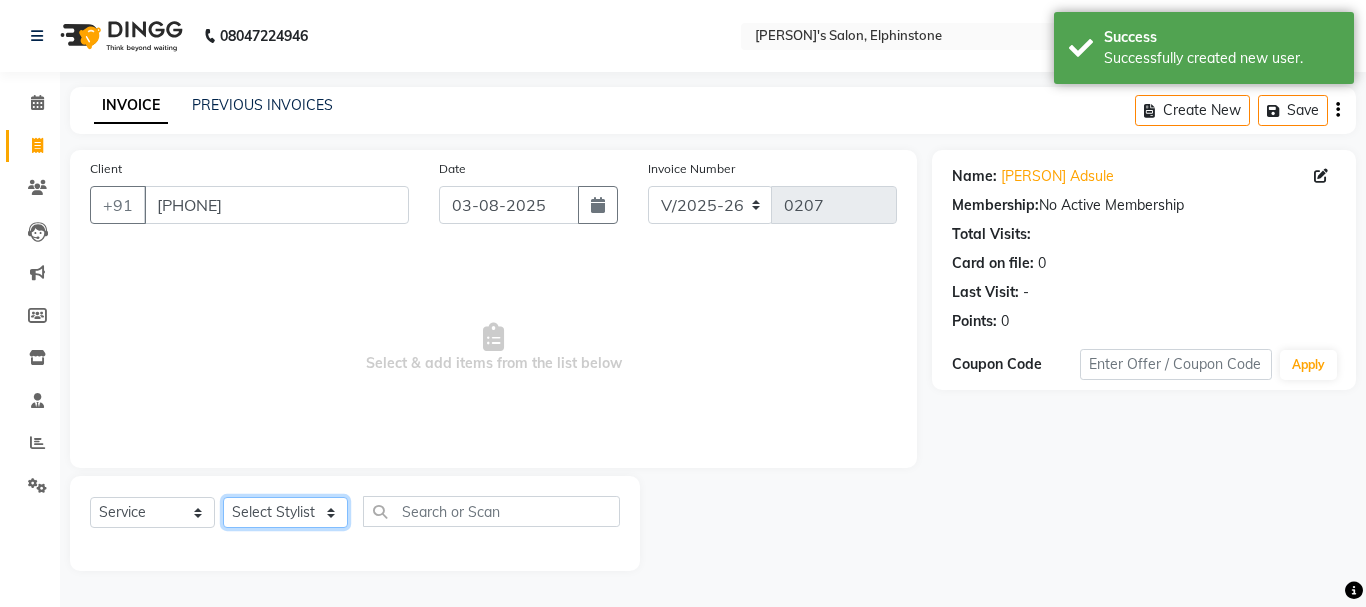 click on "Select Stylist [PERSON] [PERSON] [PERSON] [PERSON] [PERSON] [PERSON] ge" 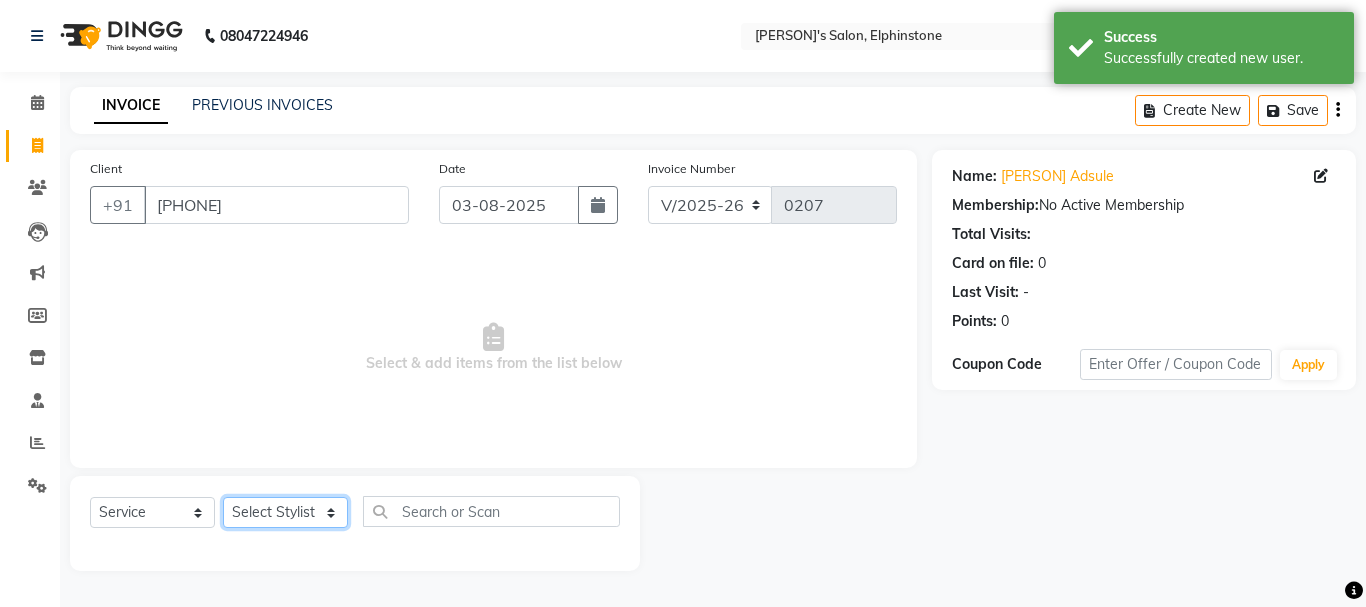select on "85926" 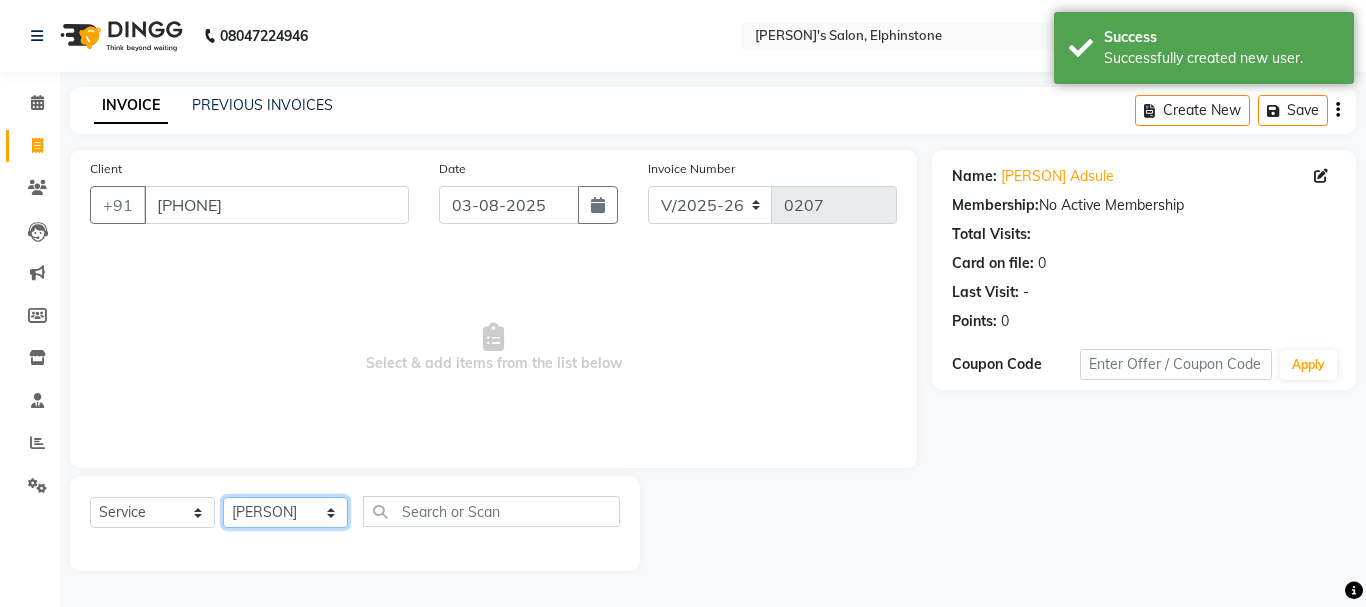 click on "Select Stylist [PERSON] [PERSON] [PERSON] [PERSON] [PERSON] [PERSON] ge" 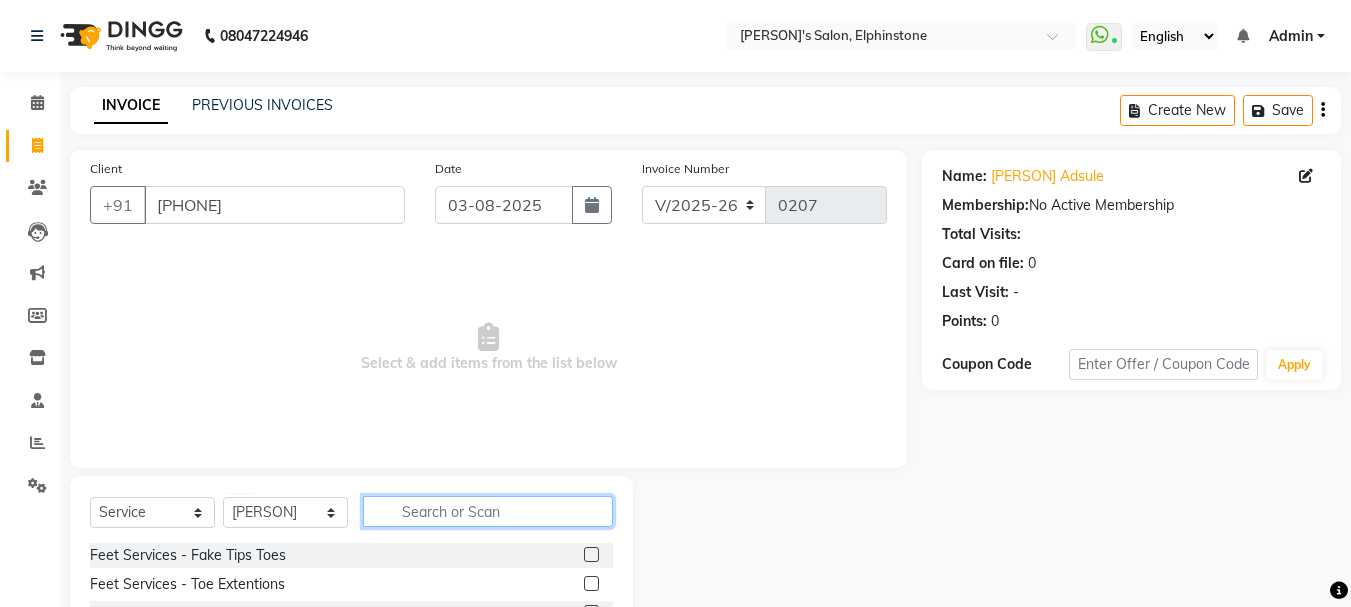 click 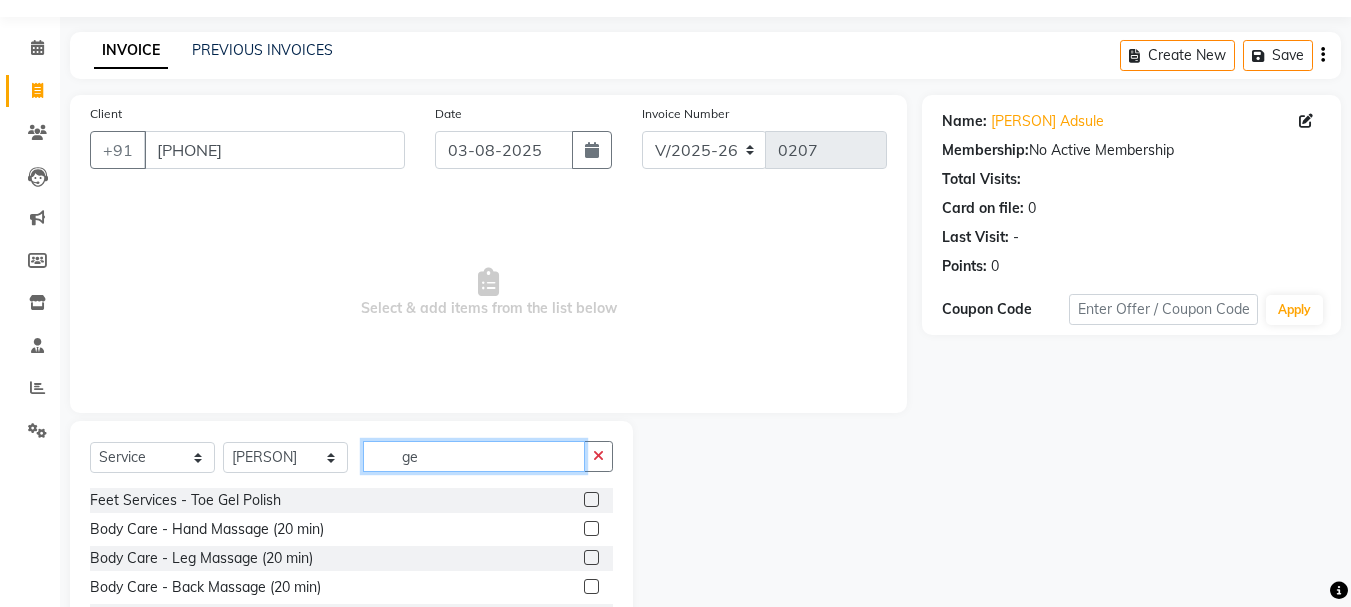 scroll, scrollTop: 100, scrollLeft: 0, axis: vertical 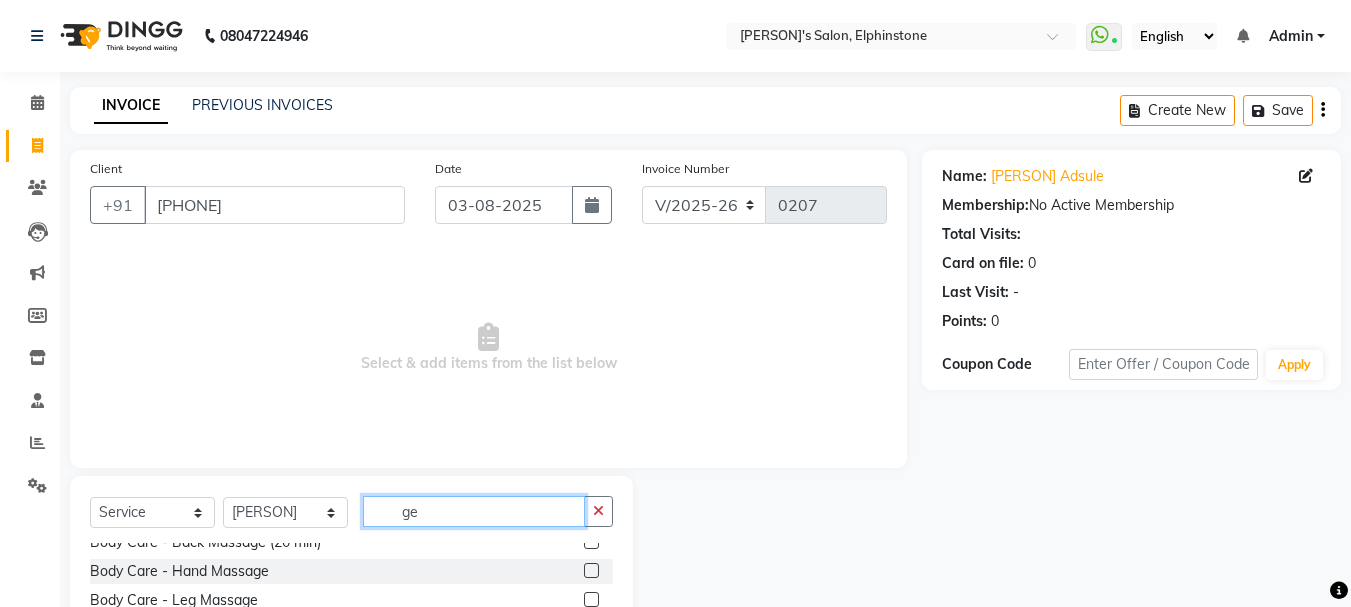 click on "Select  Service  Product  Membership  Package Voucher Prepaid Gift Card  Select Stylist [PERSON] [PERSON] [PERSON] [PERSON] [PERSON] [PERSON] ge" 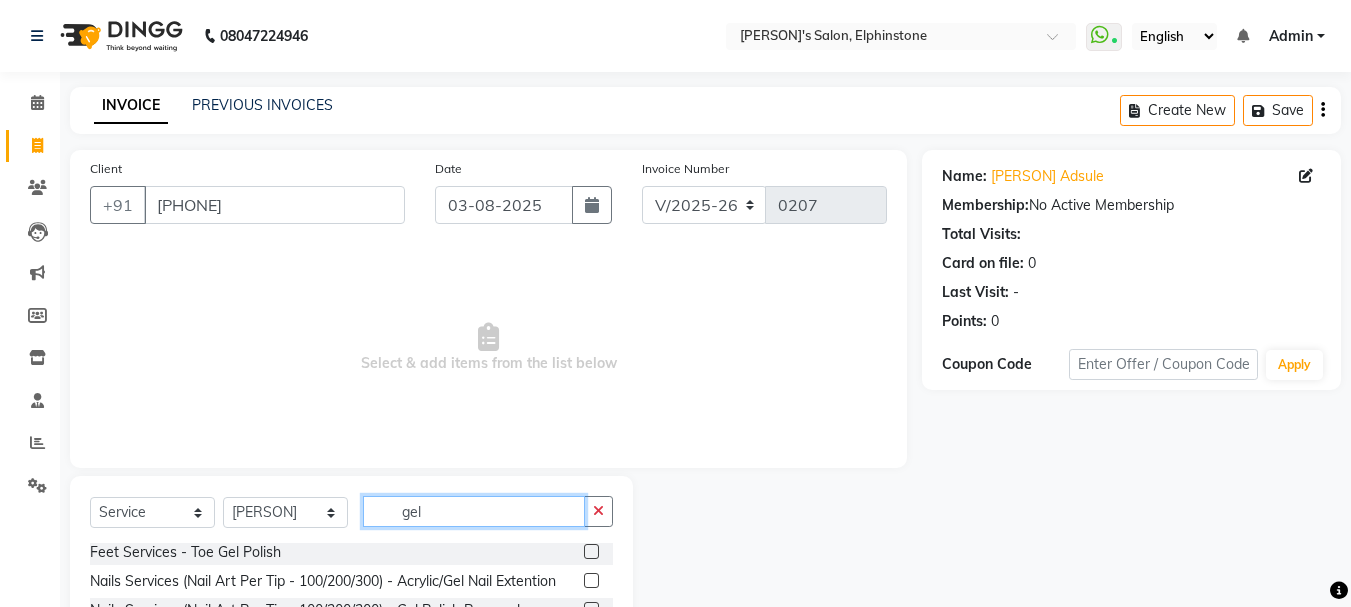 scroll, scrollTop: 0, scrollLeft: 0, axis: both 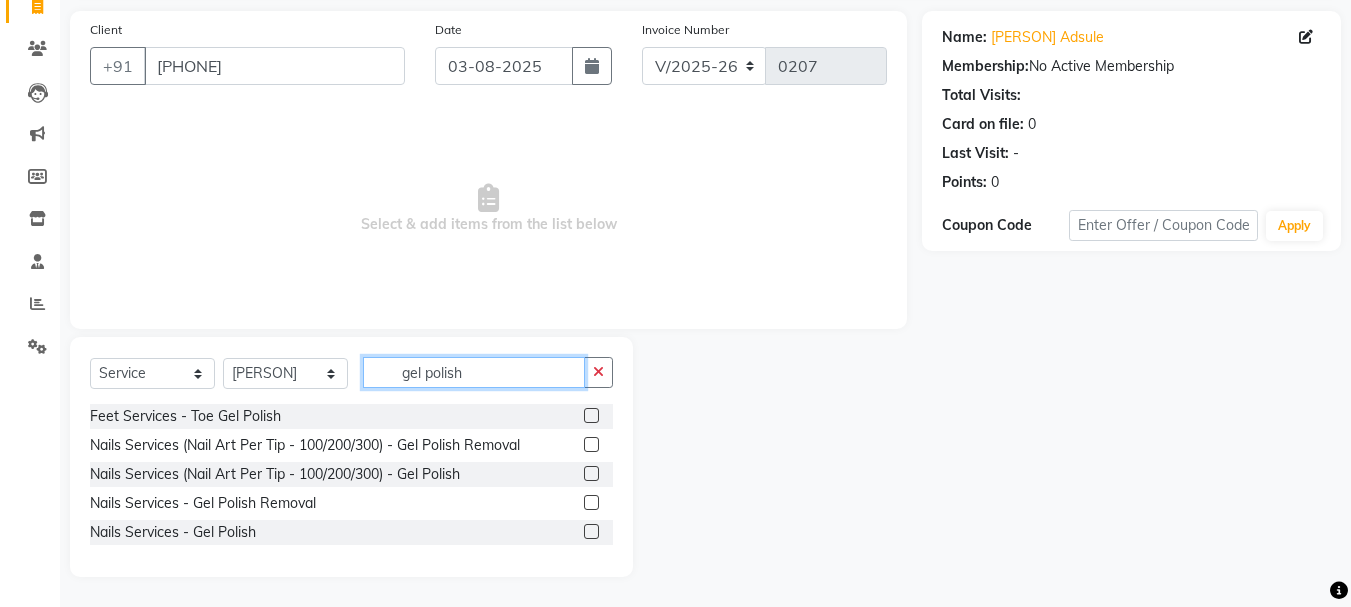 type on "gel polish" 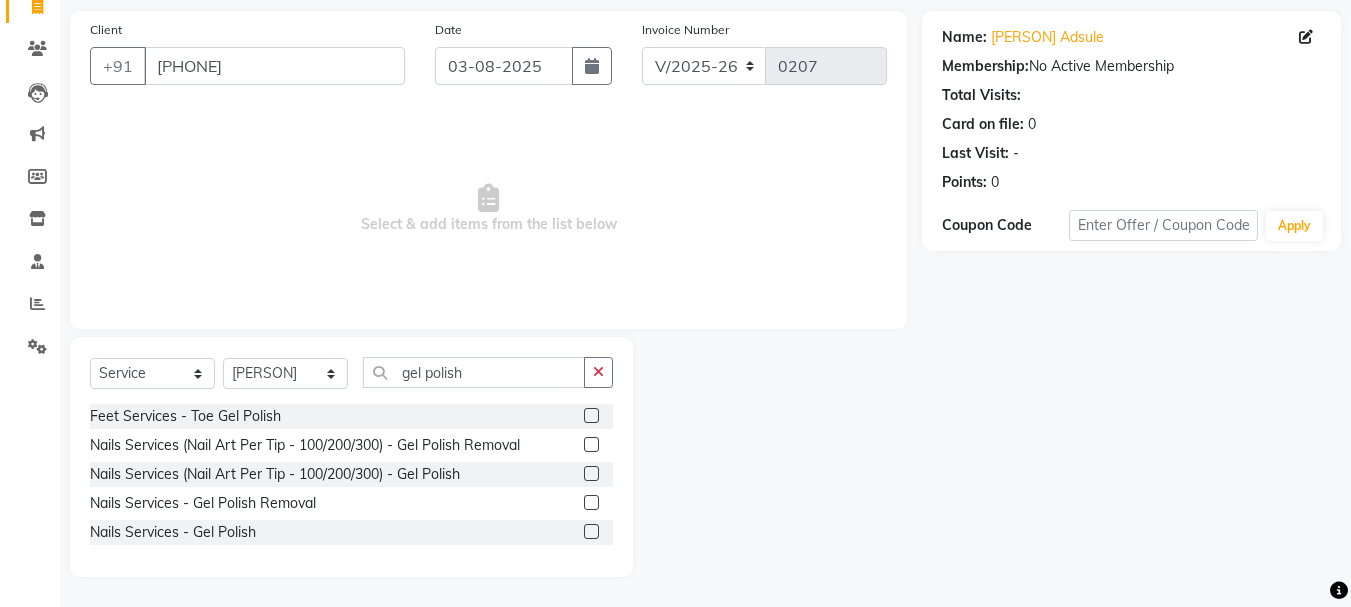 click on "Nails Services - Gel Polish" 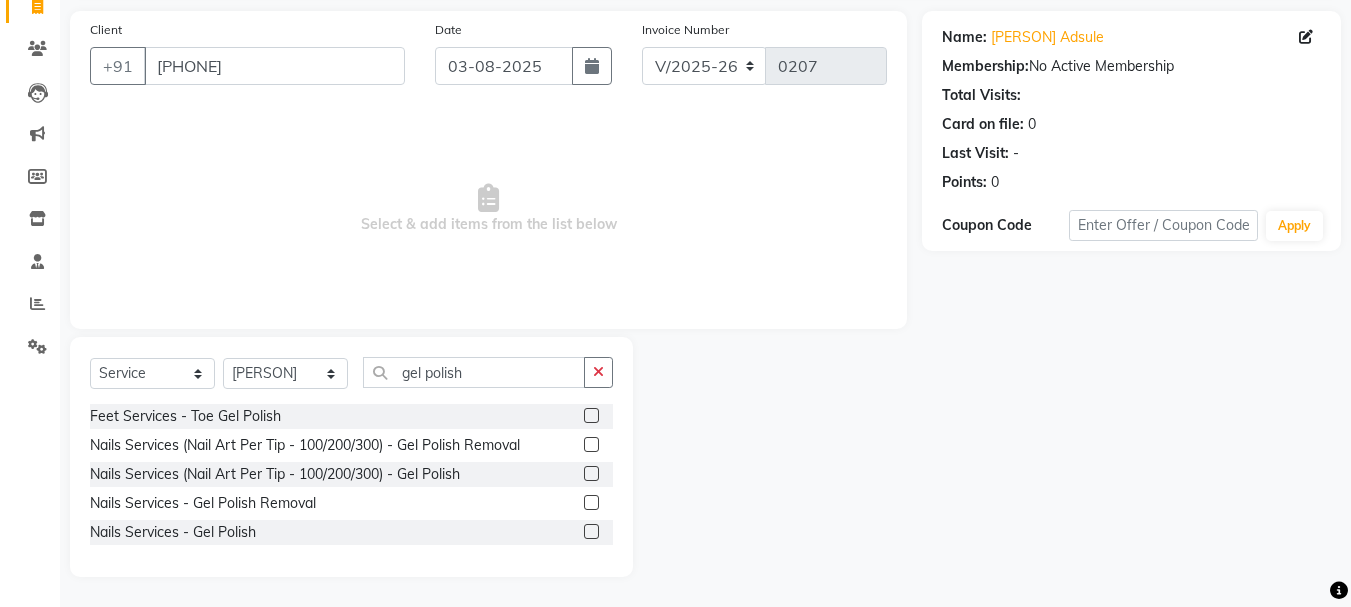click 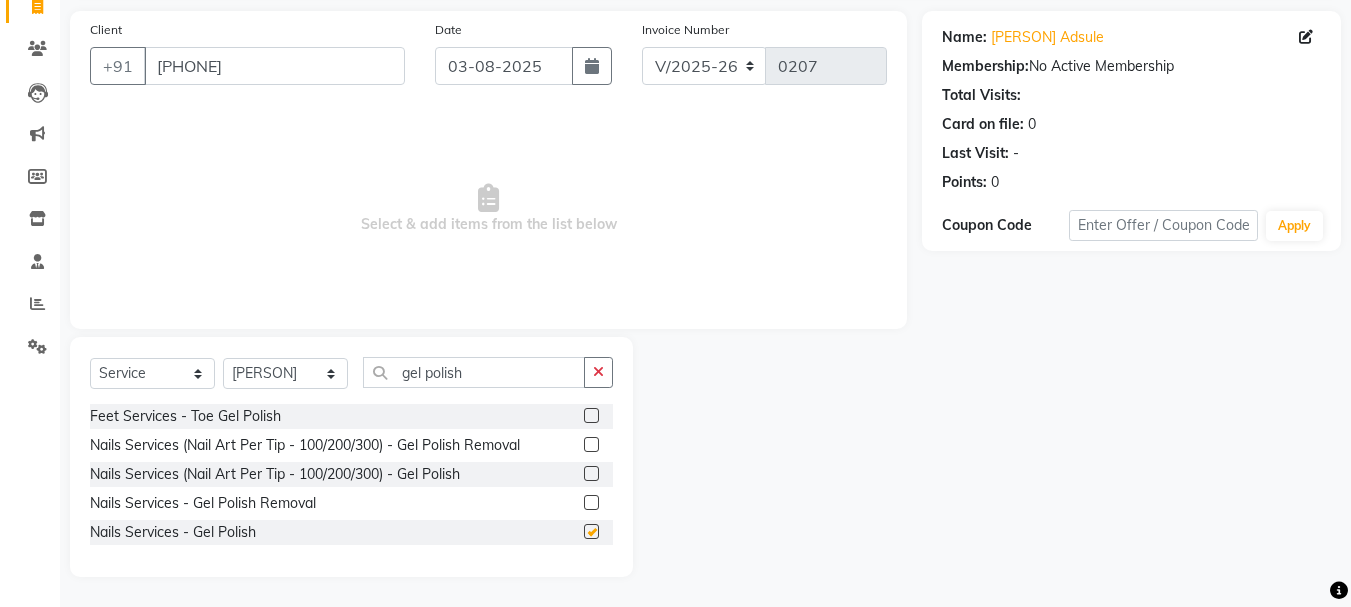 click 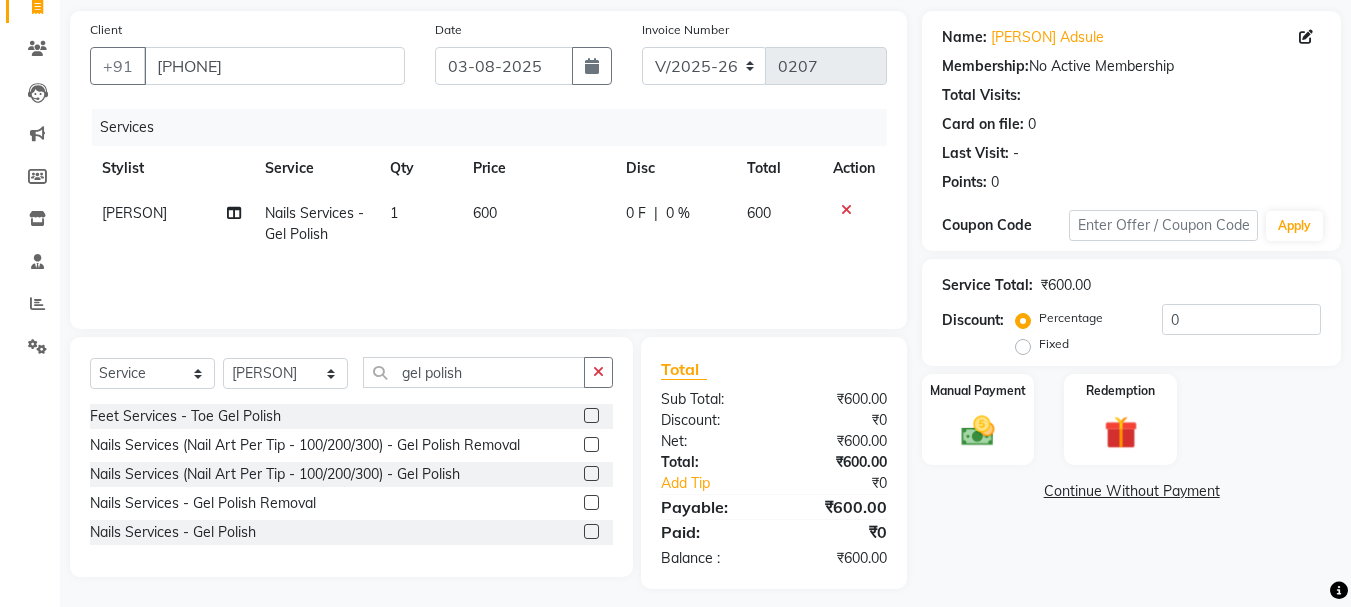 click on "600" 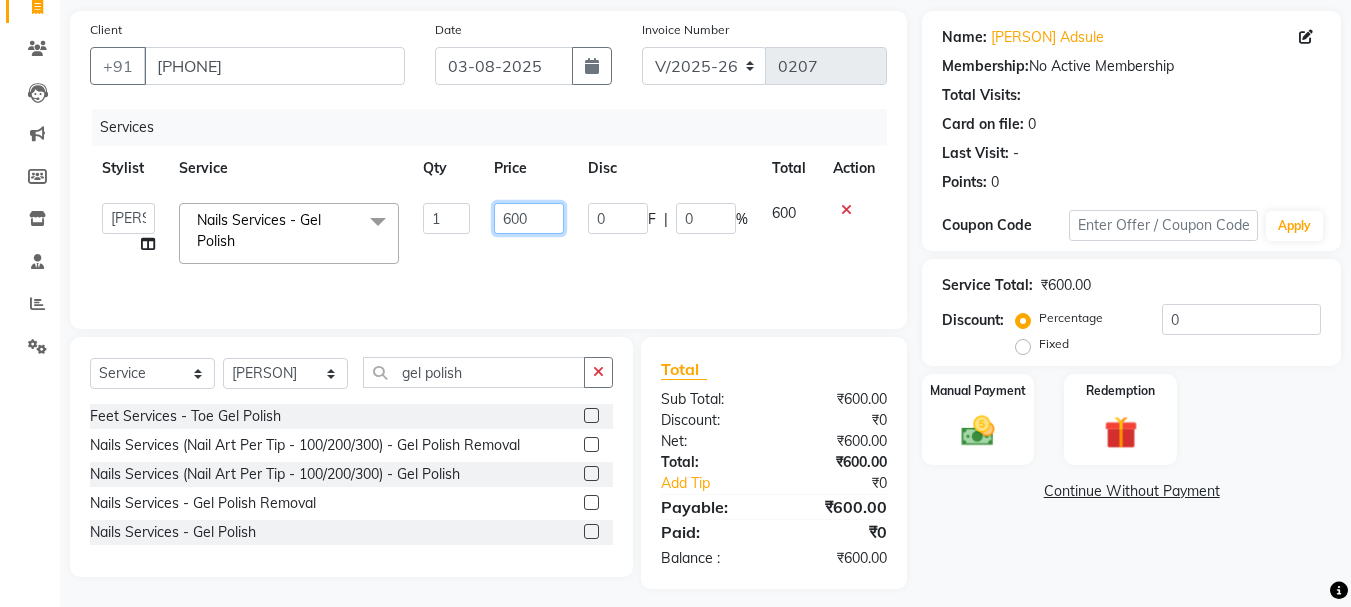 click on "600" 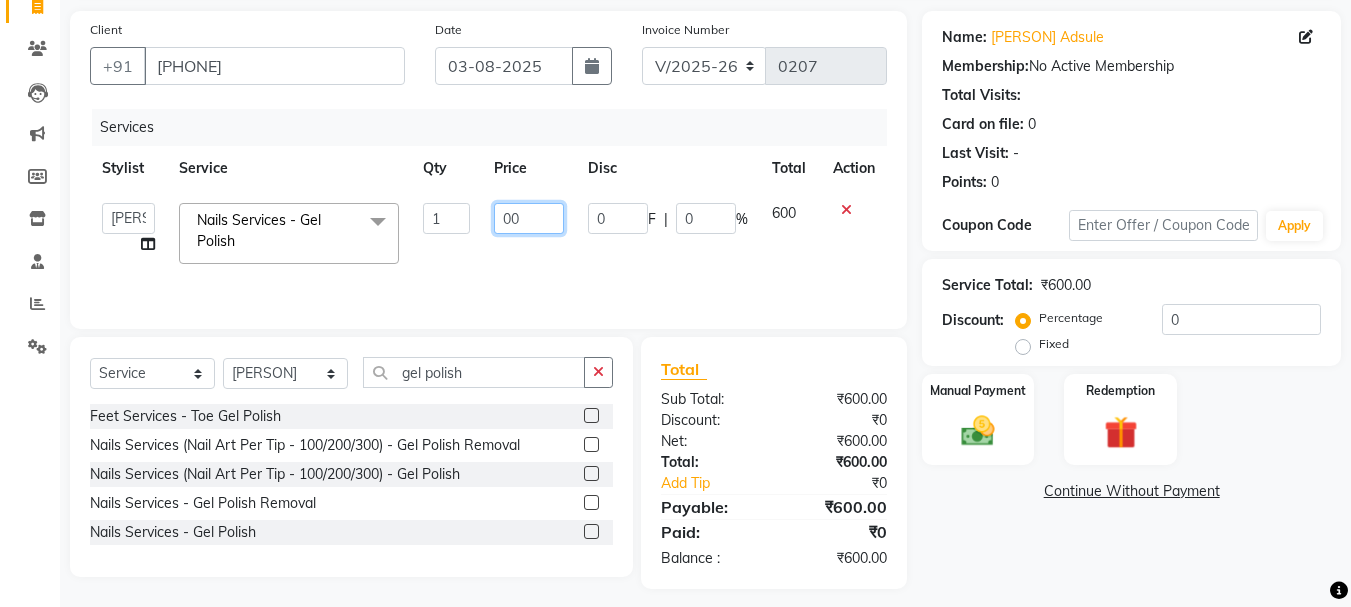 type on "300" 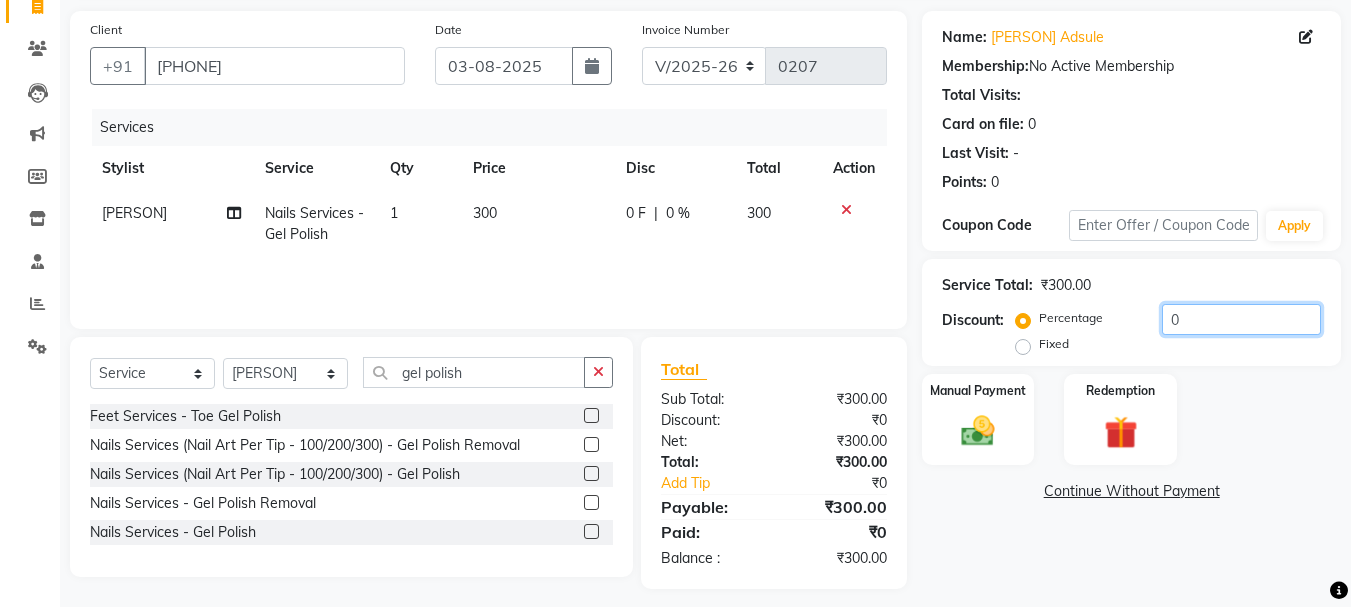click on "0" 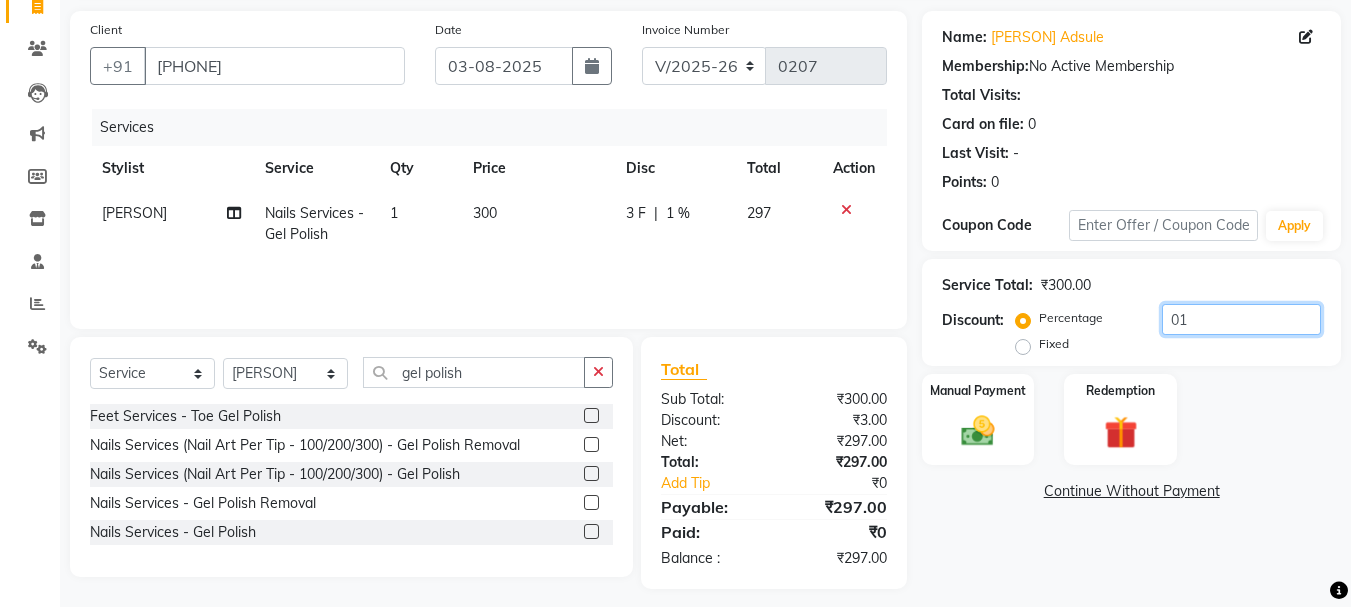type on "0" 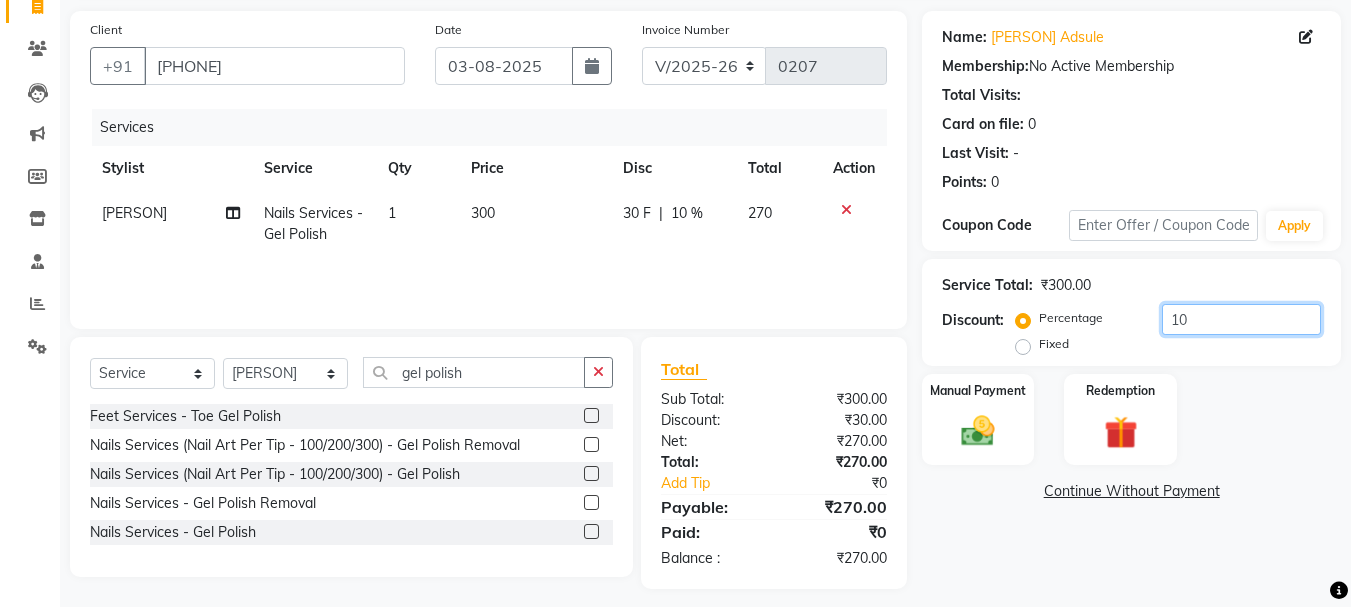 scroll, scrollTop: 151, scrollLeft: 0, axis: vertical 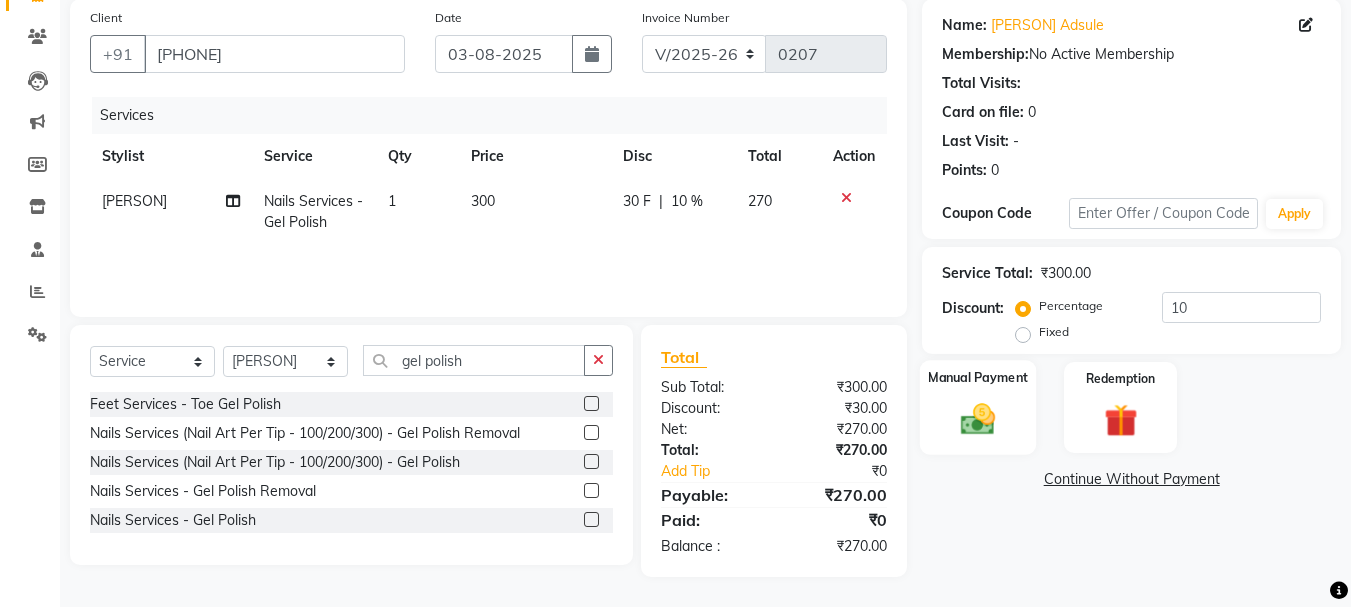 click 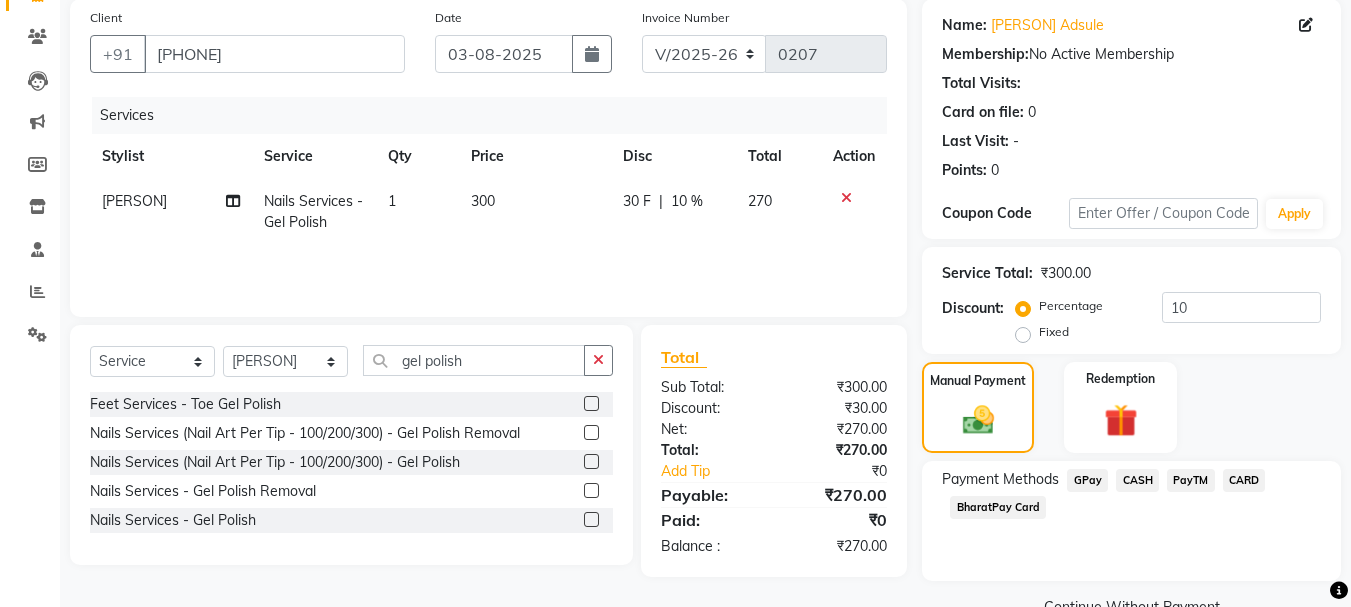 click on "GPay" 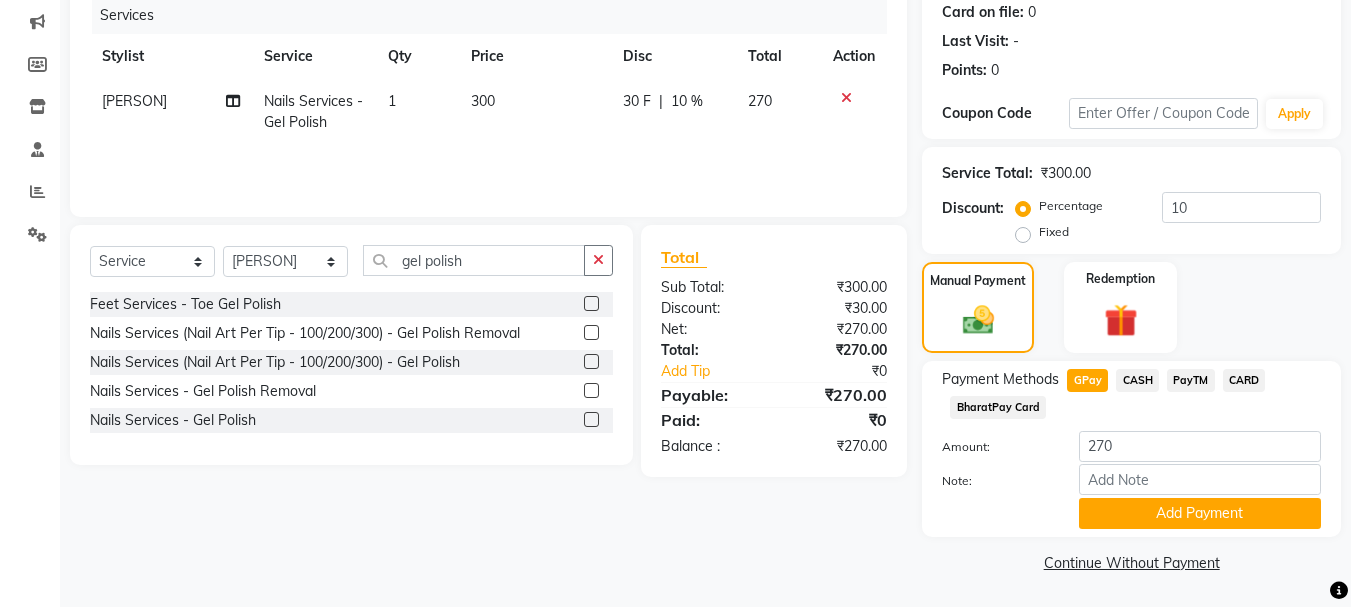 scroll, scrollTop: 252, scrollLeft: 0, axis: vertical 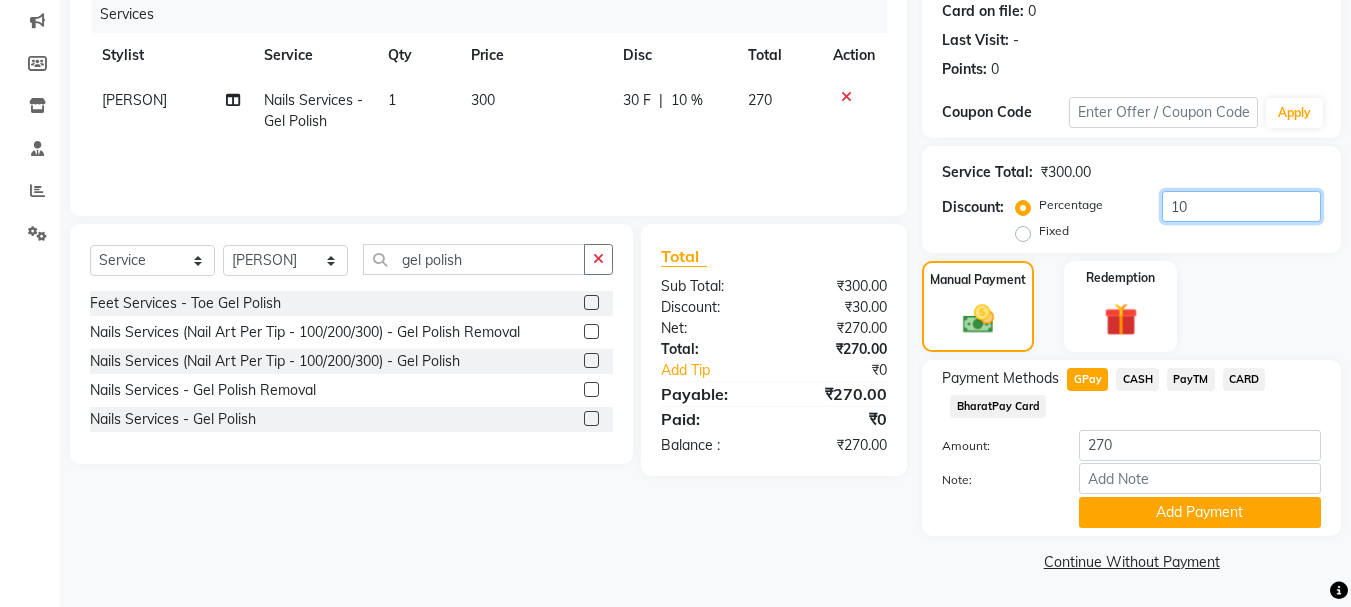 click on "10" 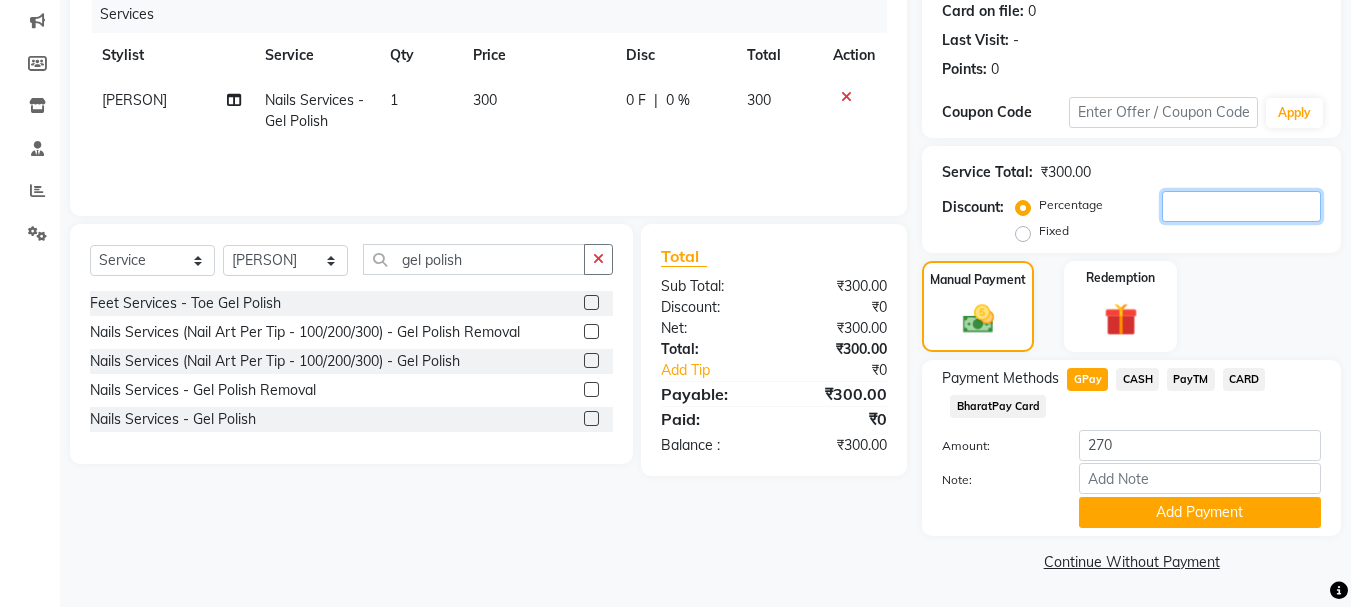 click 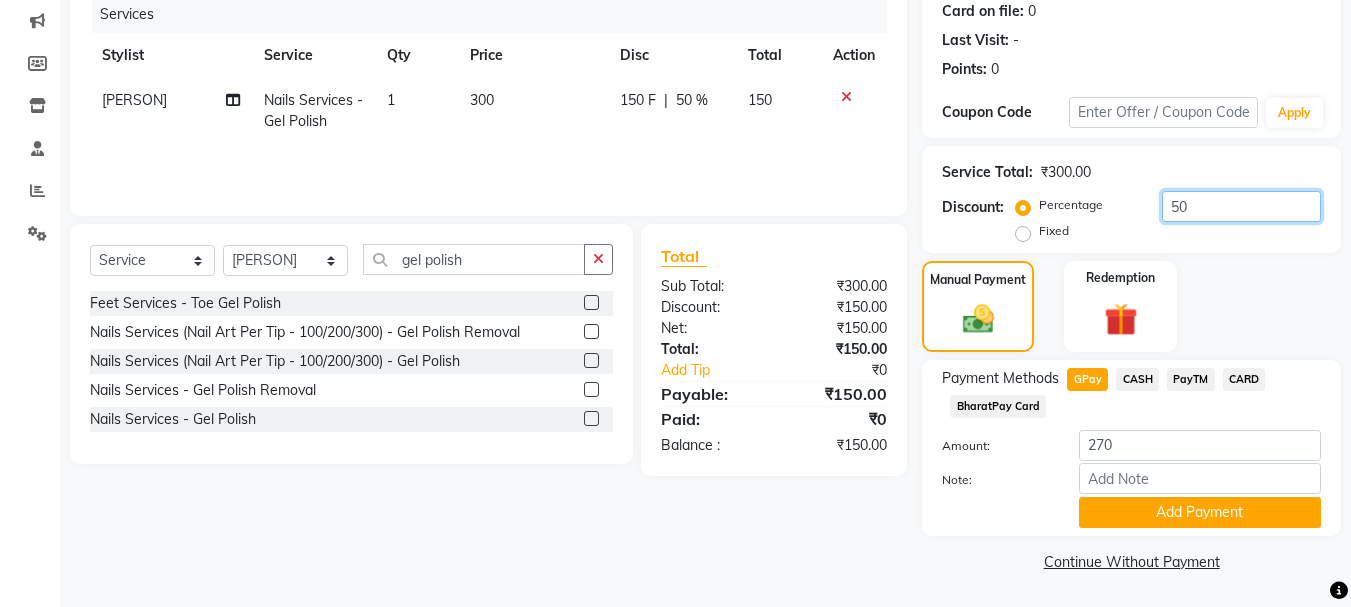 type on "5" 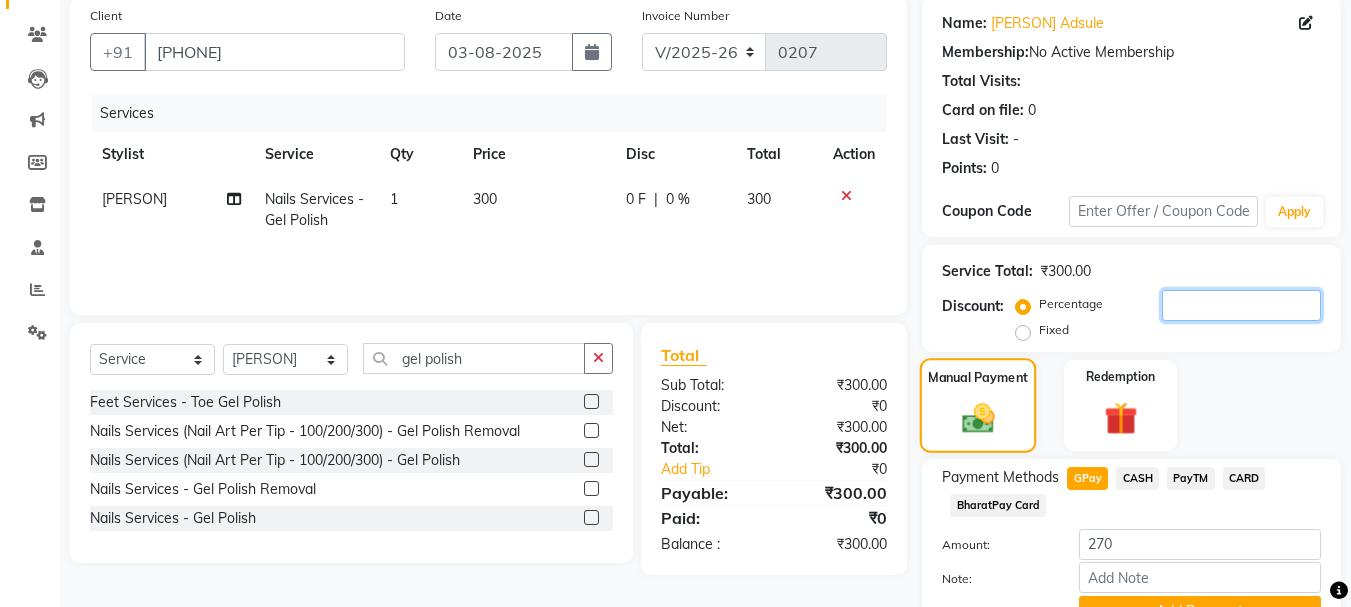 scroll, scrollTop: 252, scrollLeft: 0, axis: vertical 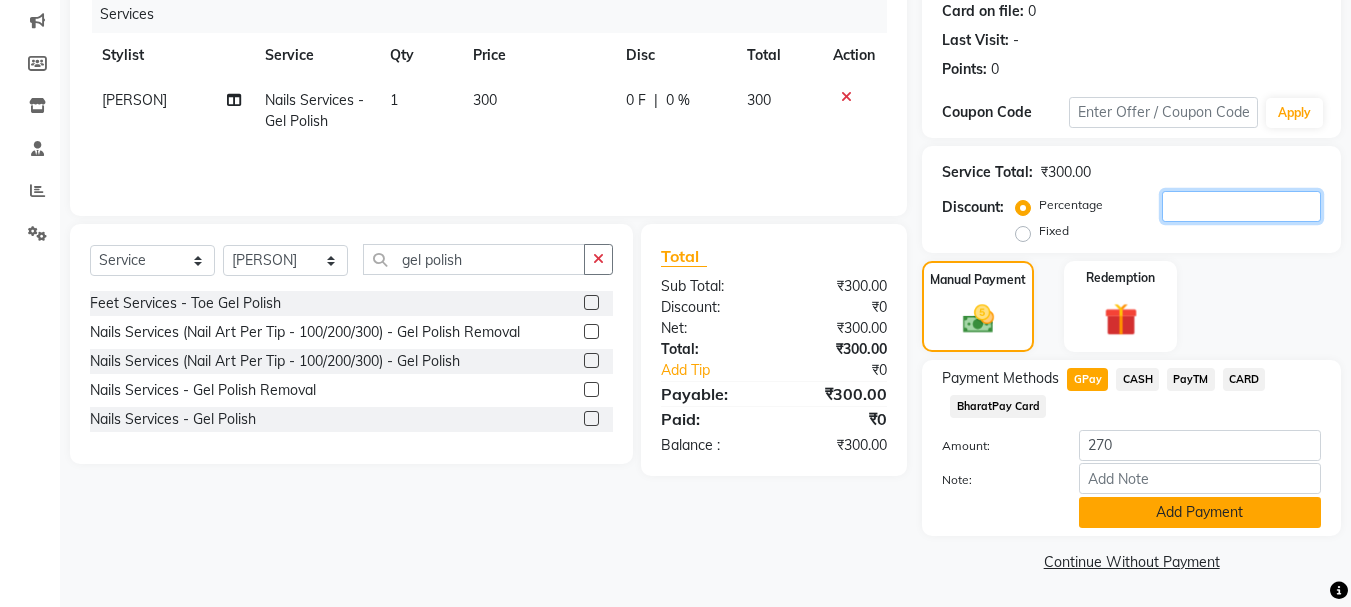 type 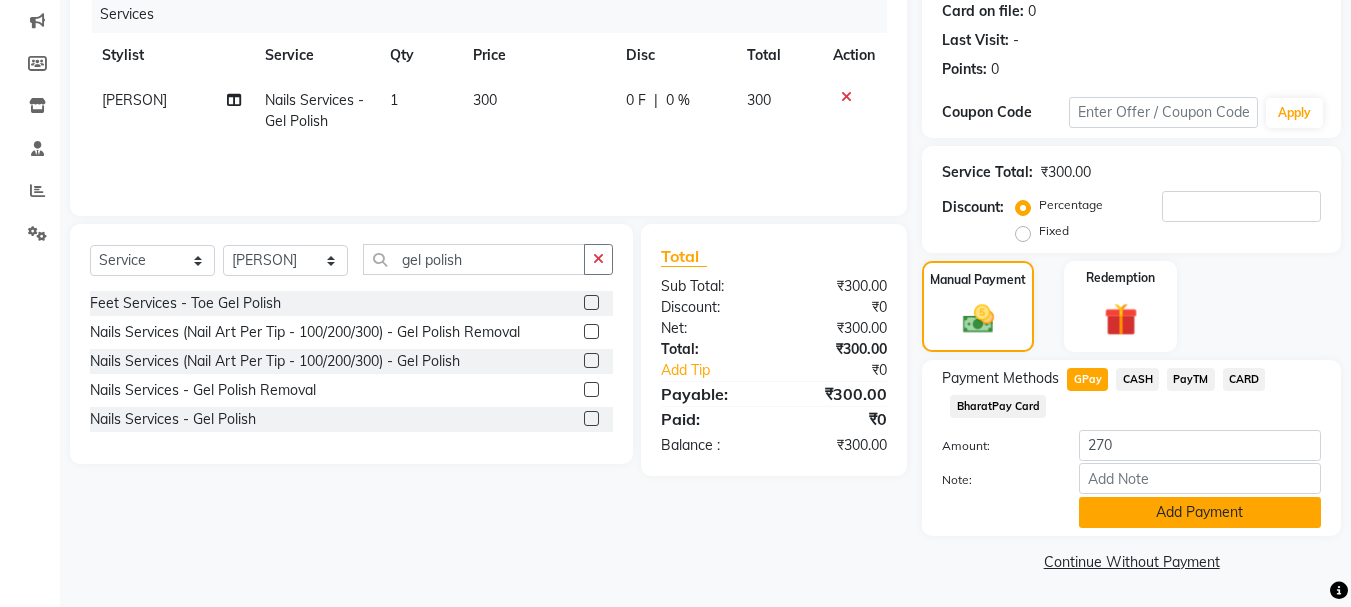 click on "Add Payment" 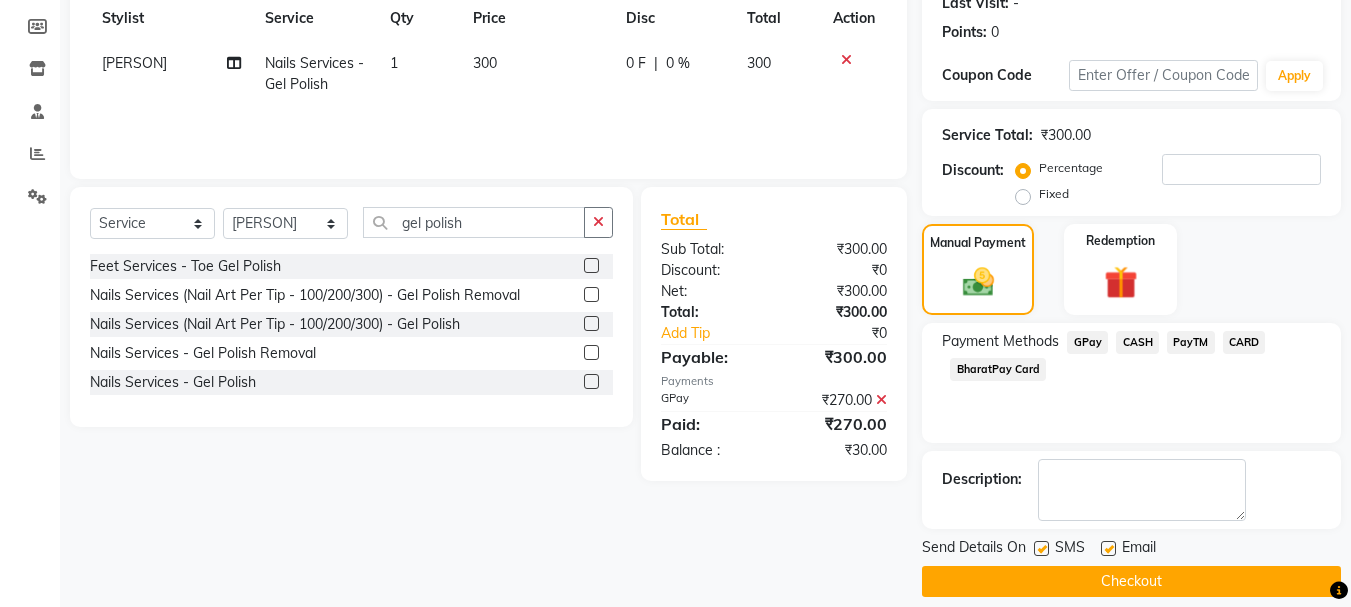 scroll, scrollTop: 309, scrollLeft: 0, axis: vertical 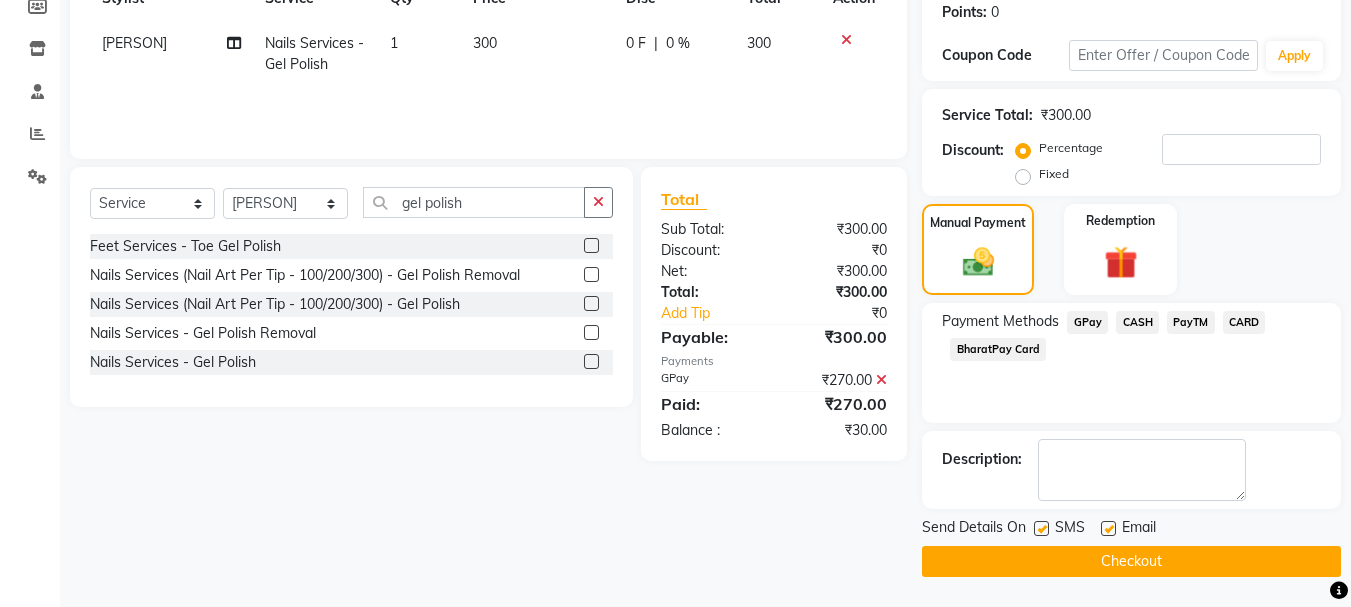 click on "Checkout" 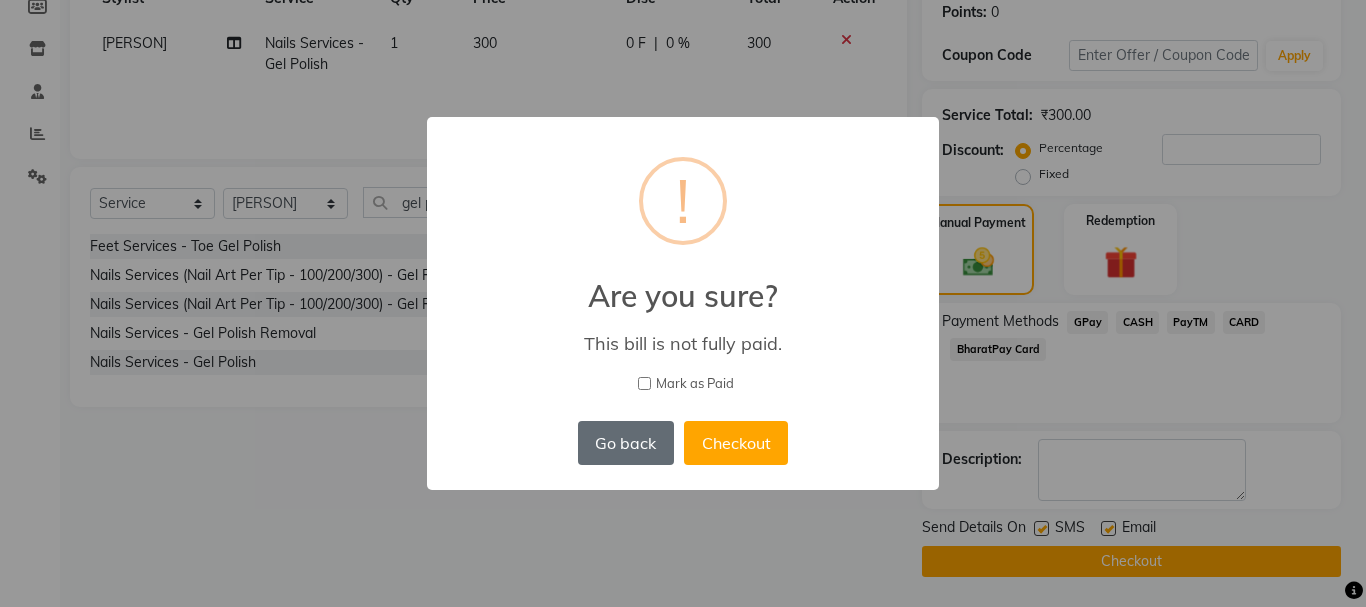 click on "Go back" at bounding box center [626, 443] 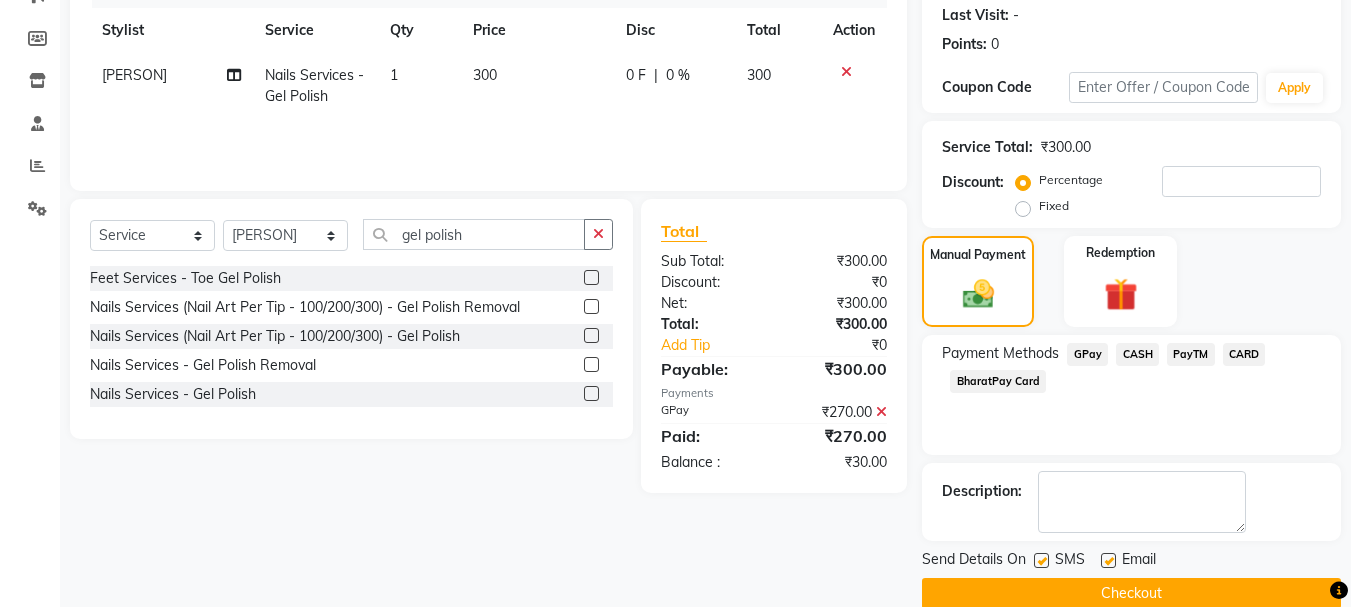 scroll, scrollTop: 309, scrollLeft: 0, axis: vertical 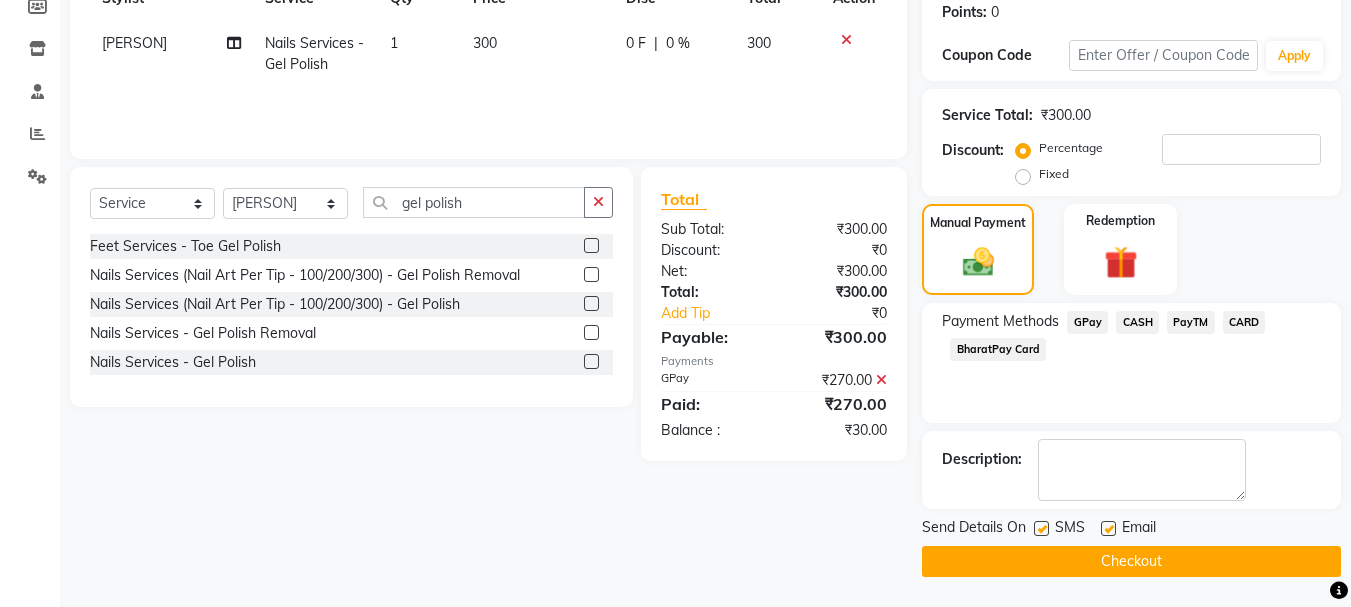 click on "Checkout" 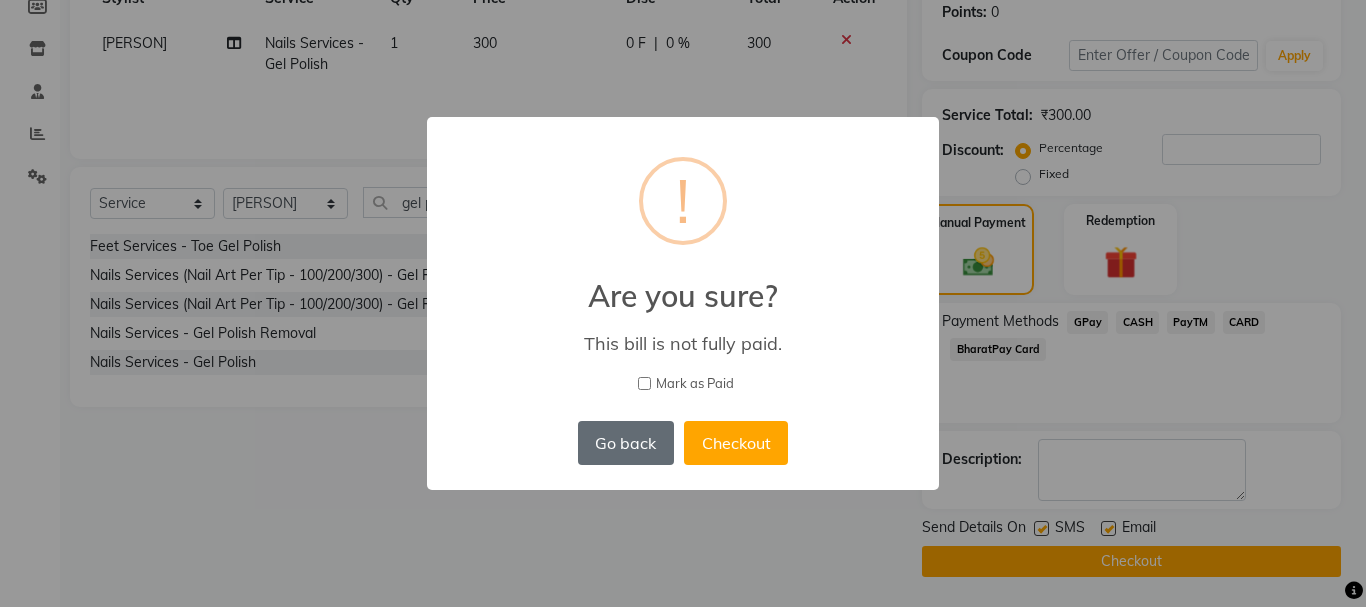 click on "Go back" at bounding box center [626, 443] 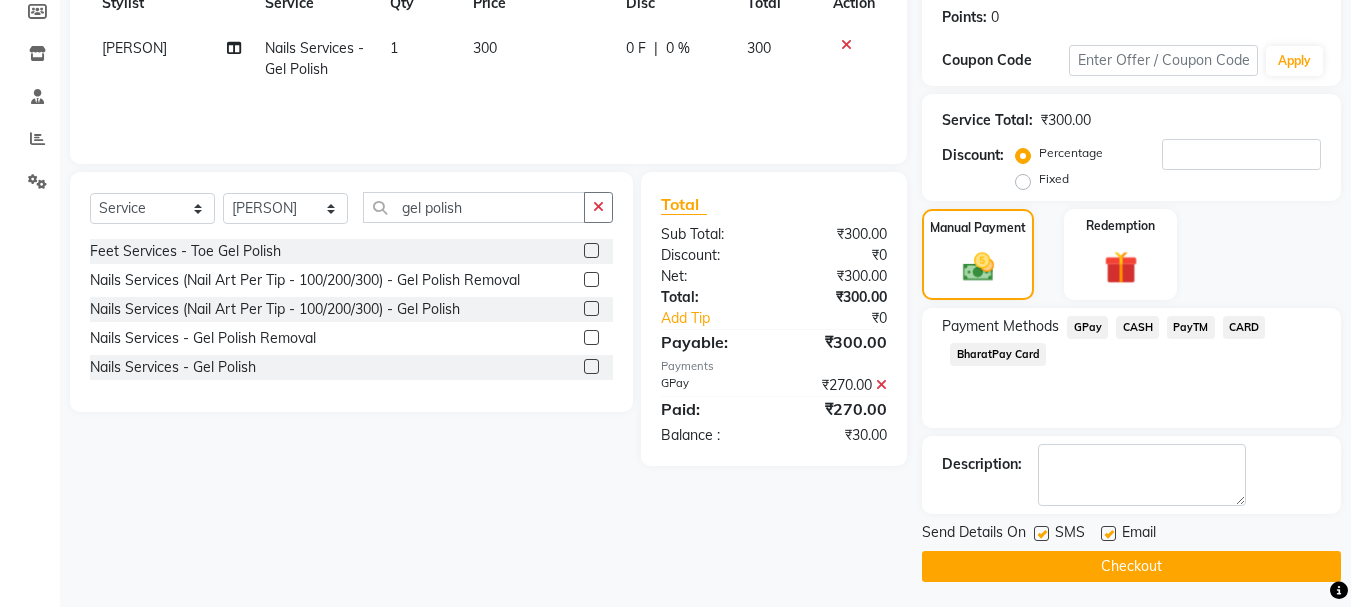 scroll, scrollTop: 309, scrollLeft: 0, axis: vertical 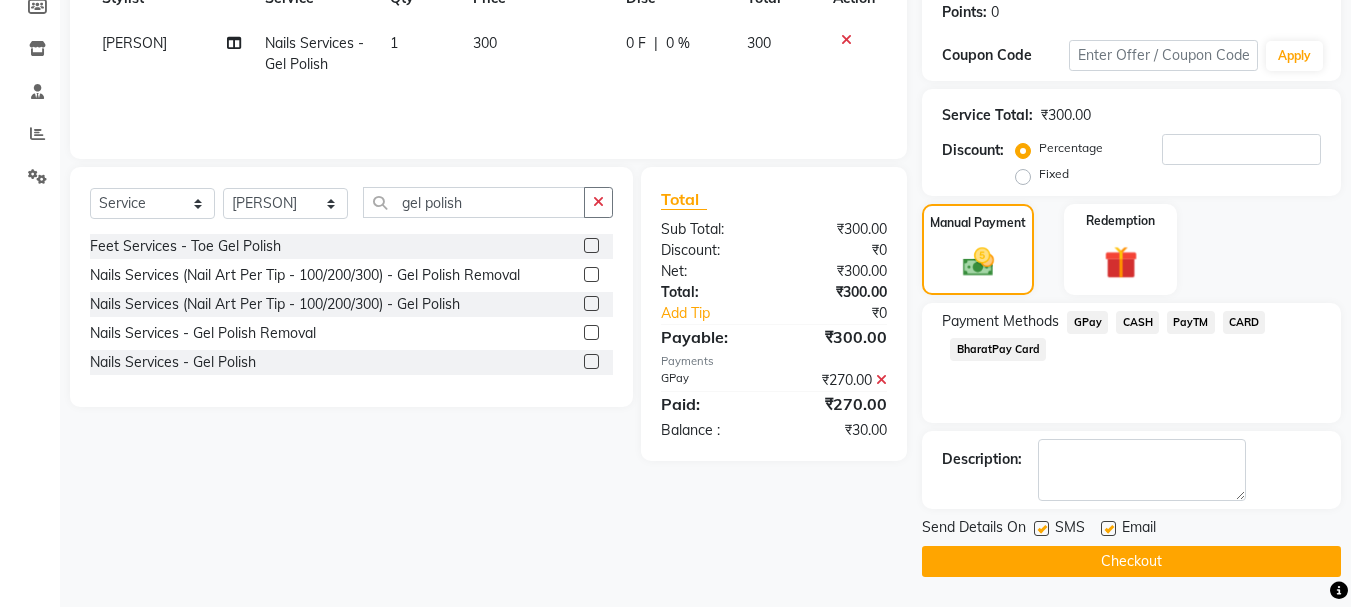 click on "₹270.00" 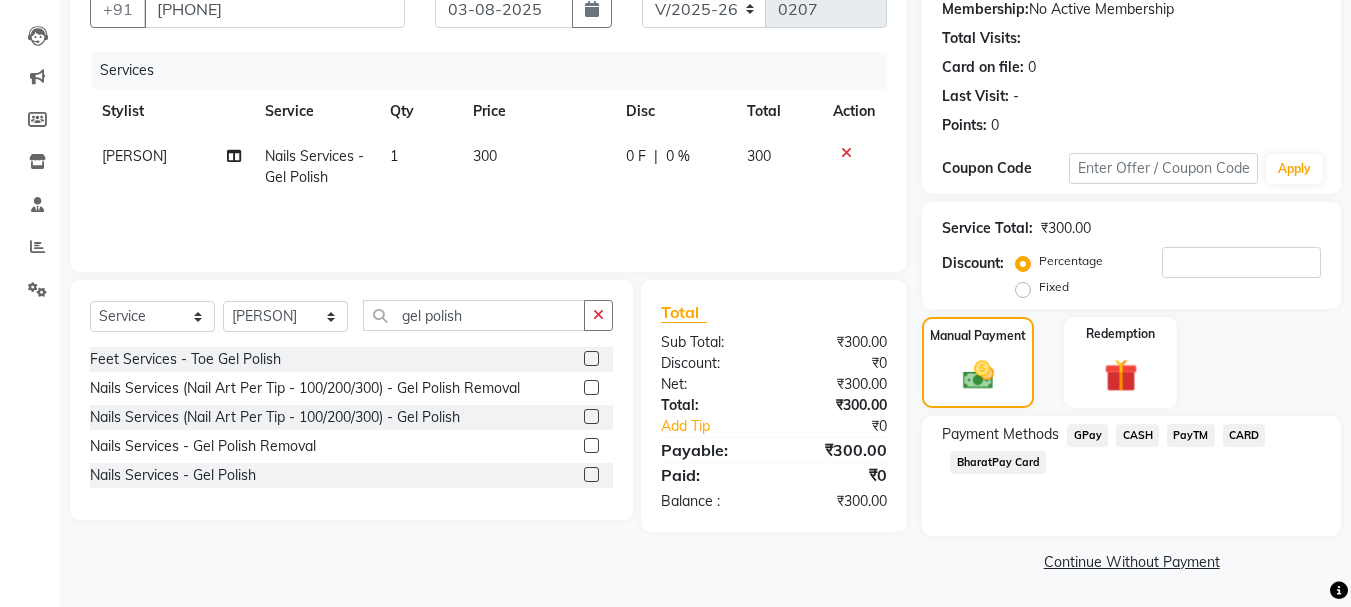 scroll, scrollTop: 196, scrollLeft: 0, axis: vertical 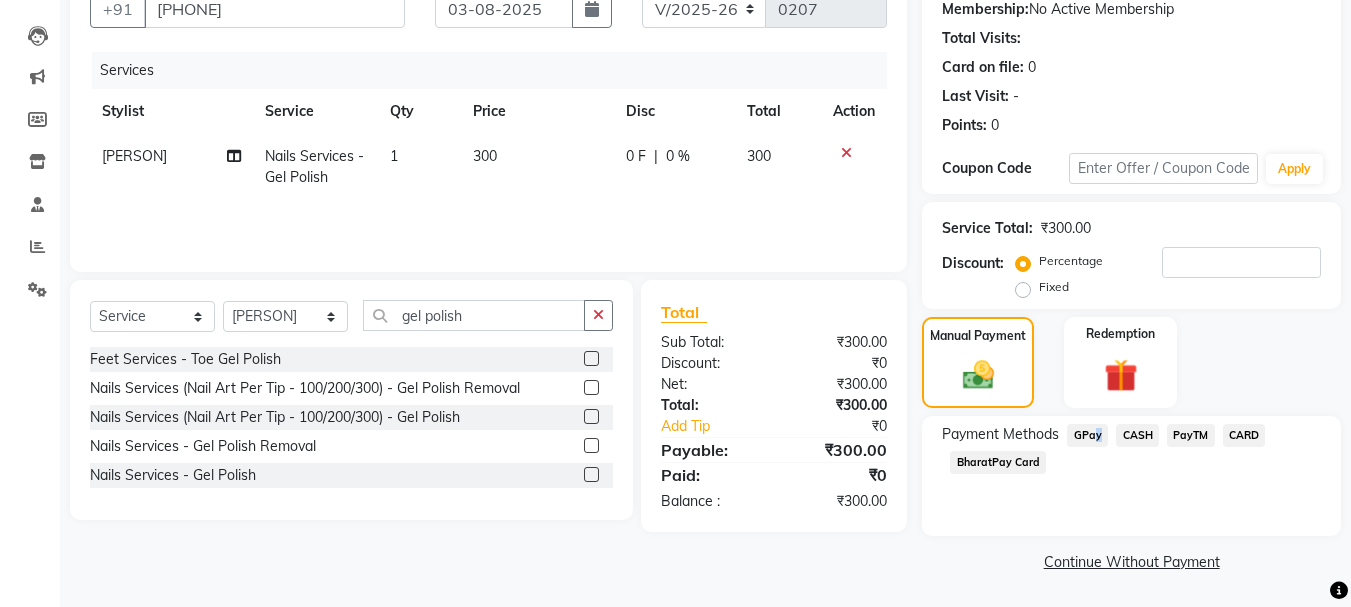 click on "GPay" 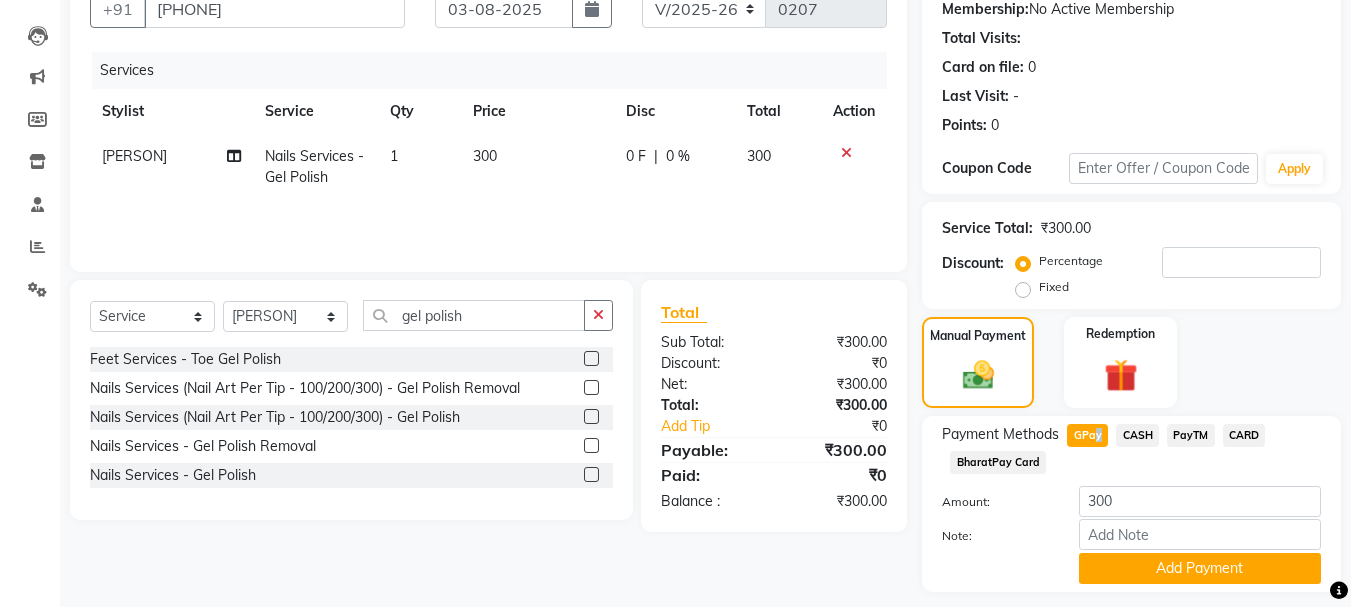 scroll, scrollTop: 252, scrollLeft: 0, axis: vertical 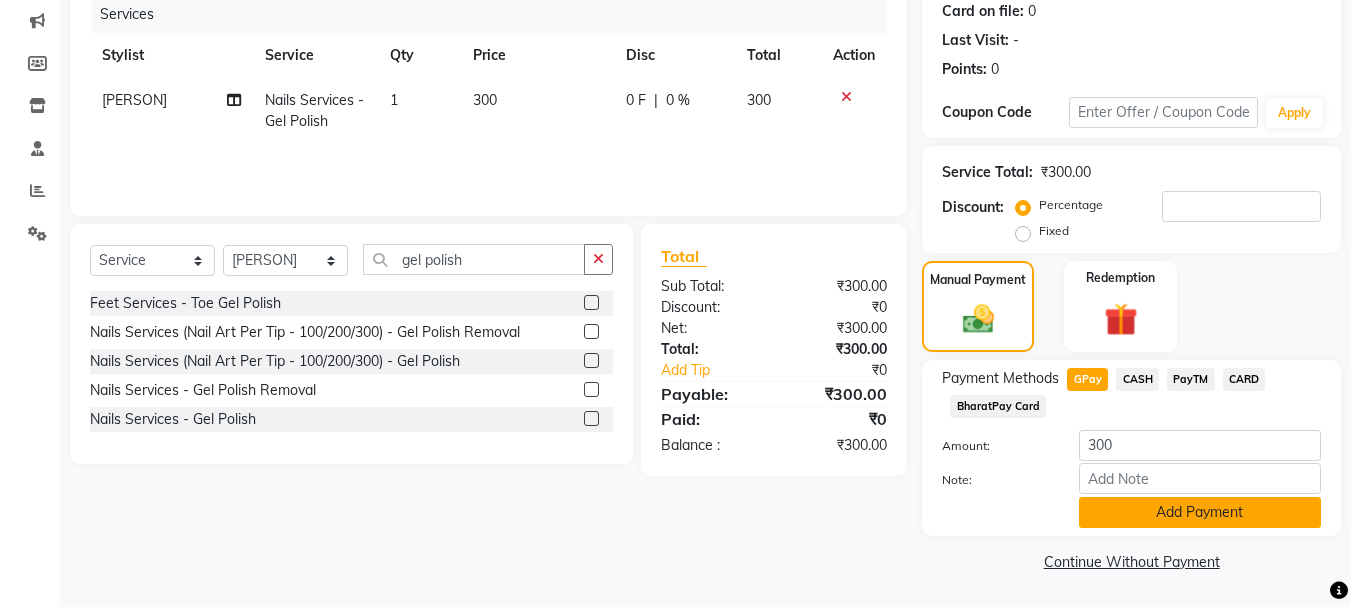 click on "Add Payment" 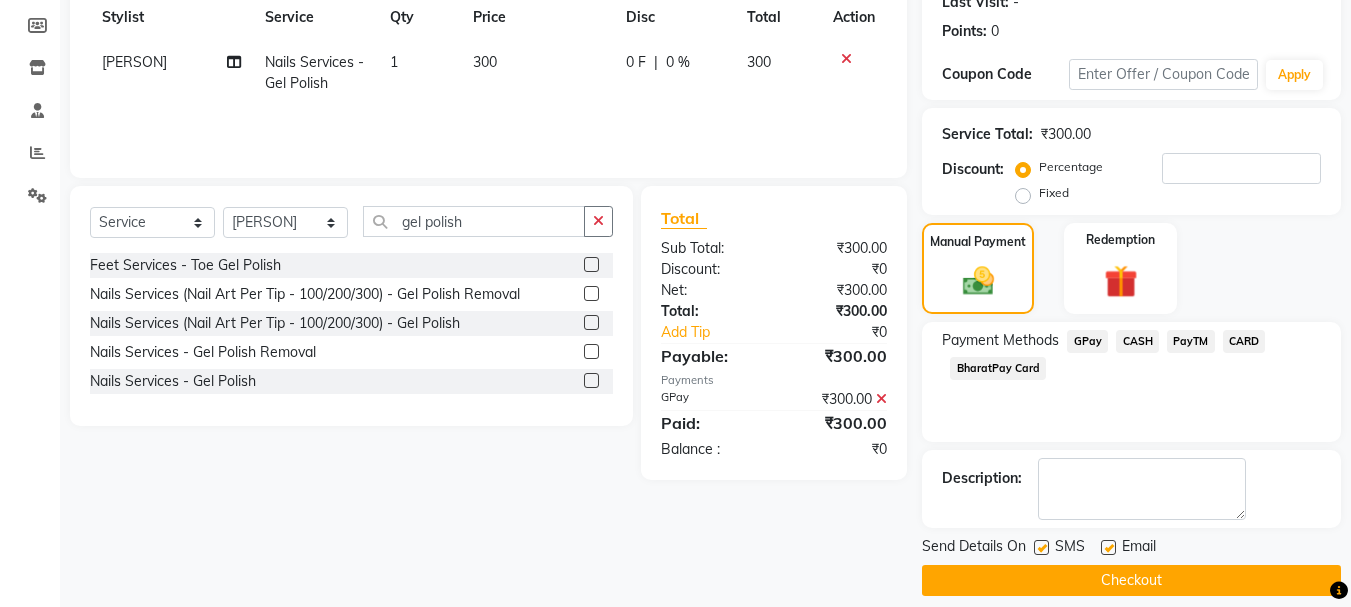 scroll, scrollTop: 309, scrollLeft: 0, axis: vertical 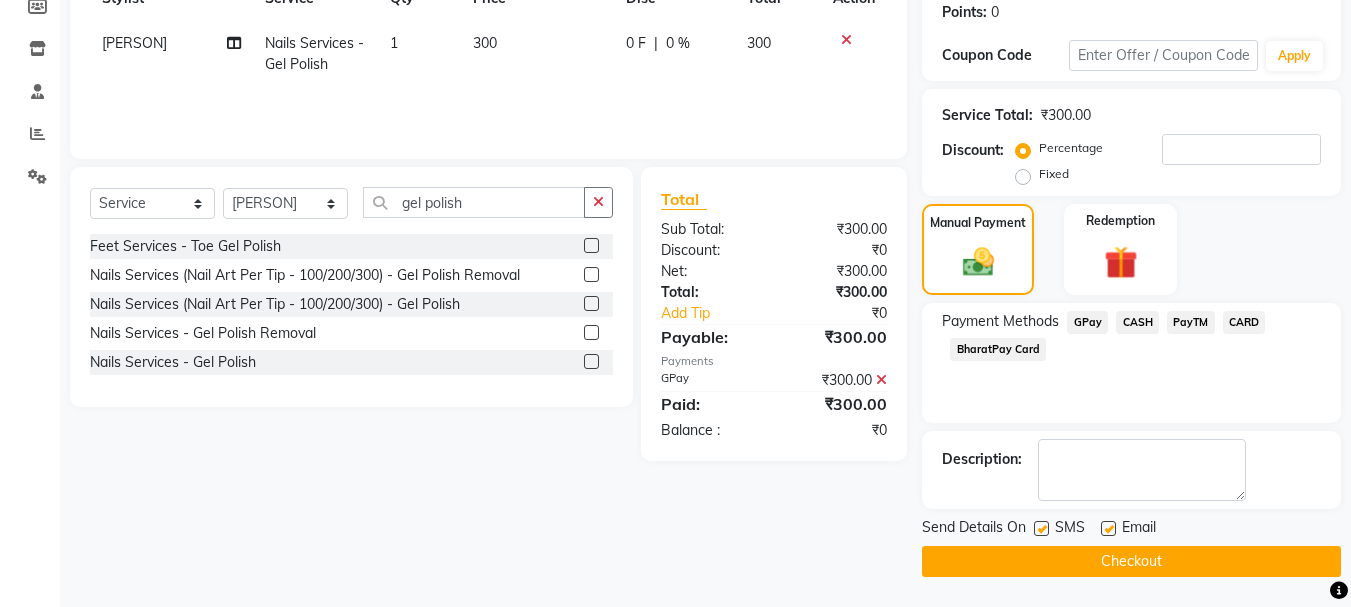 click on "Checkout" 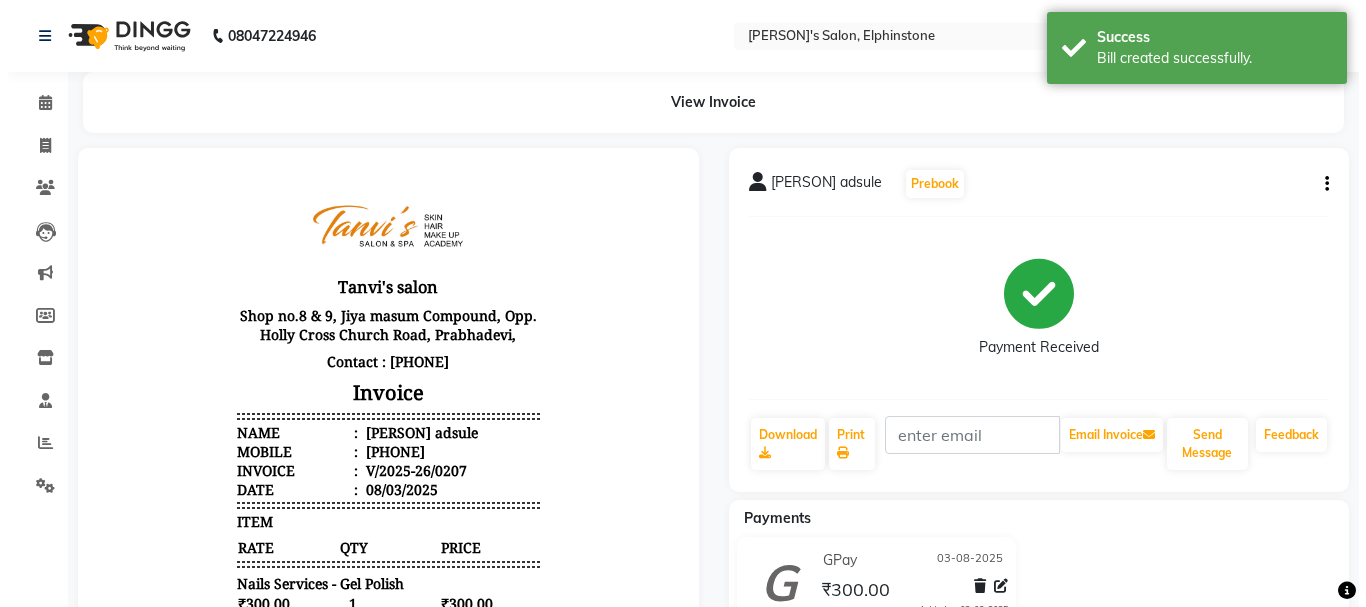 scroll, scrollTop: 0, scrollLeft: 0, axis: both 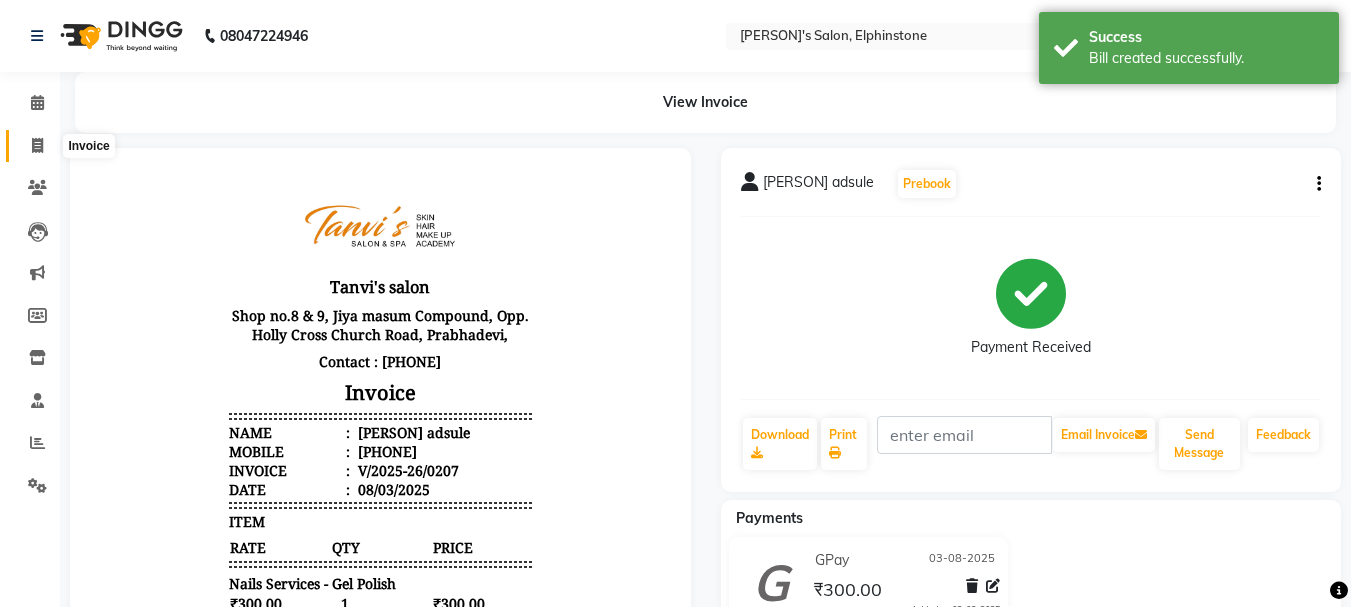 click 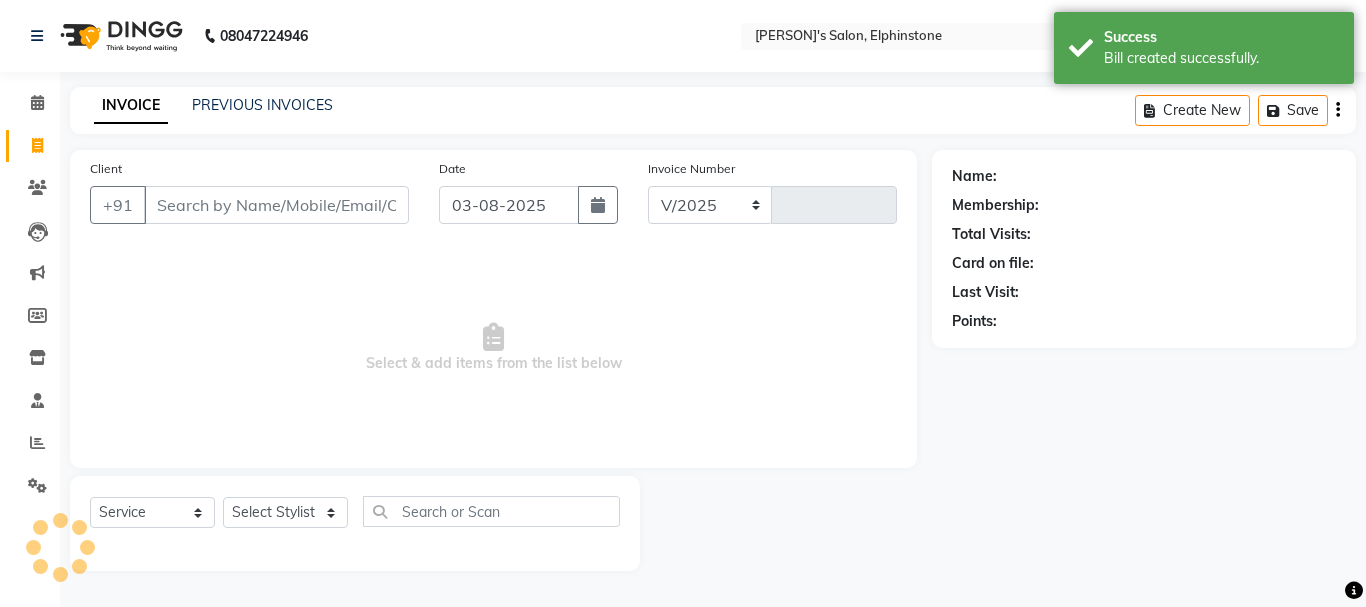 select on "716" 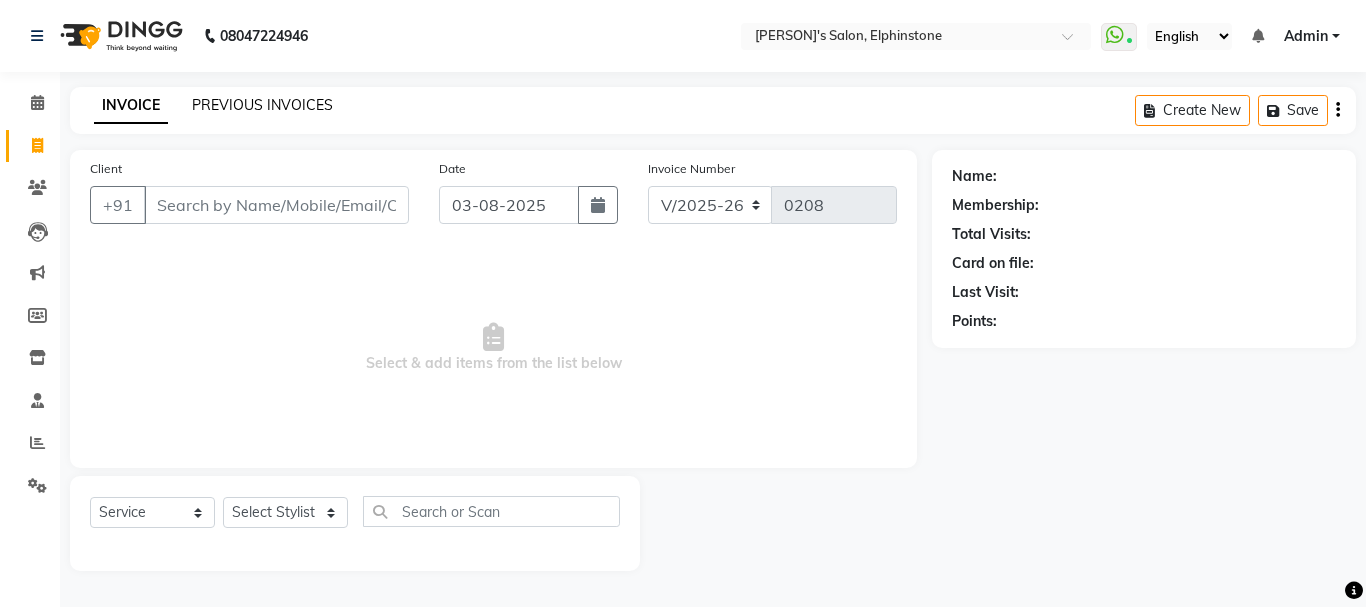 click on "PREVIOUS INVOICES" 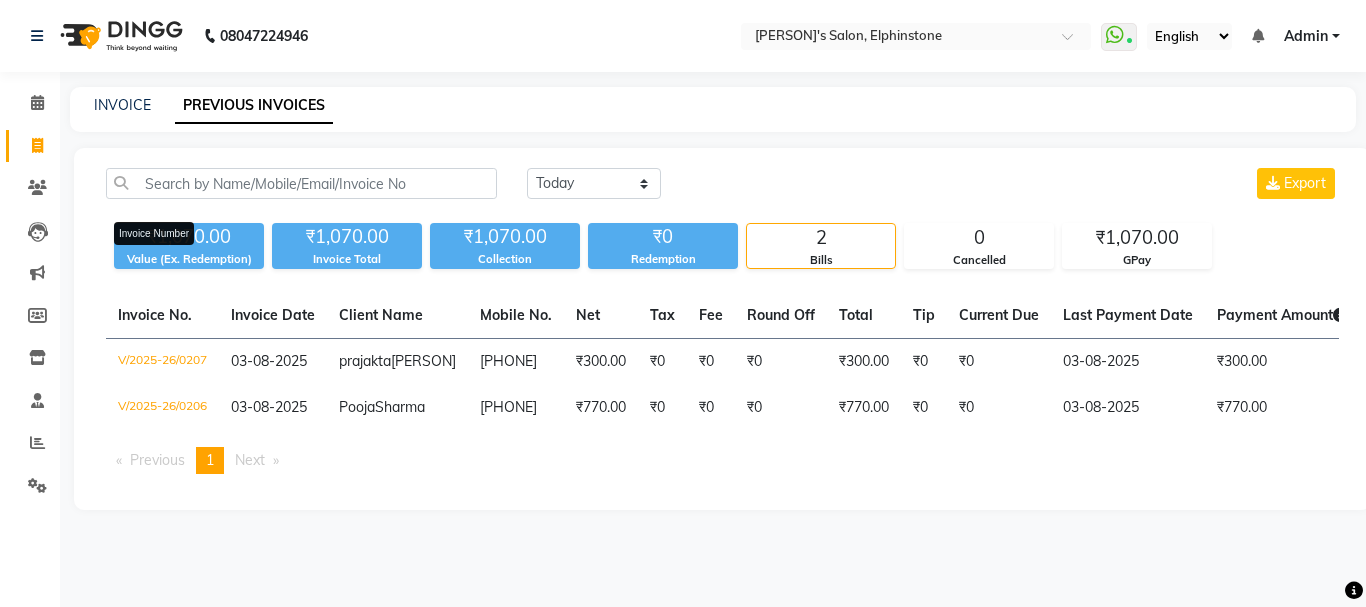click on "Invoice No." 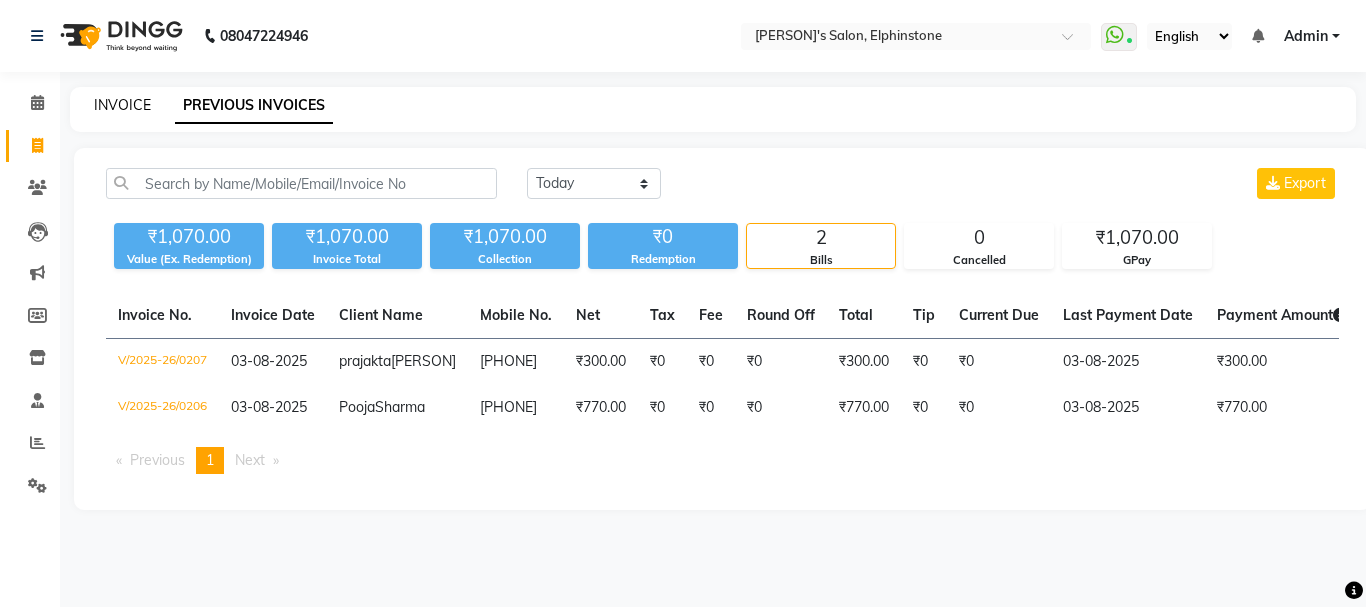 click on "INVOICE" 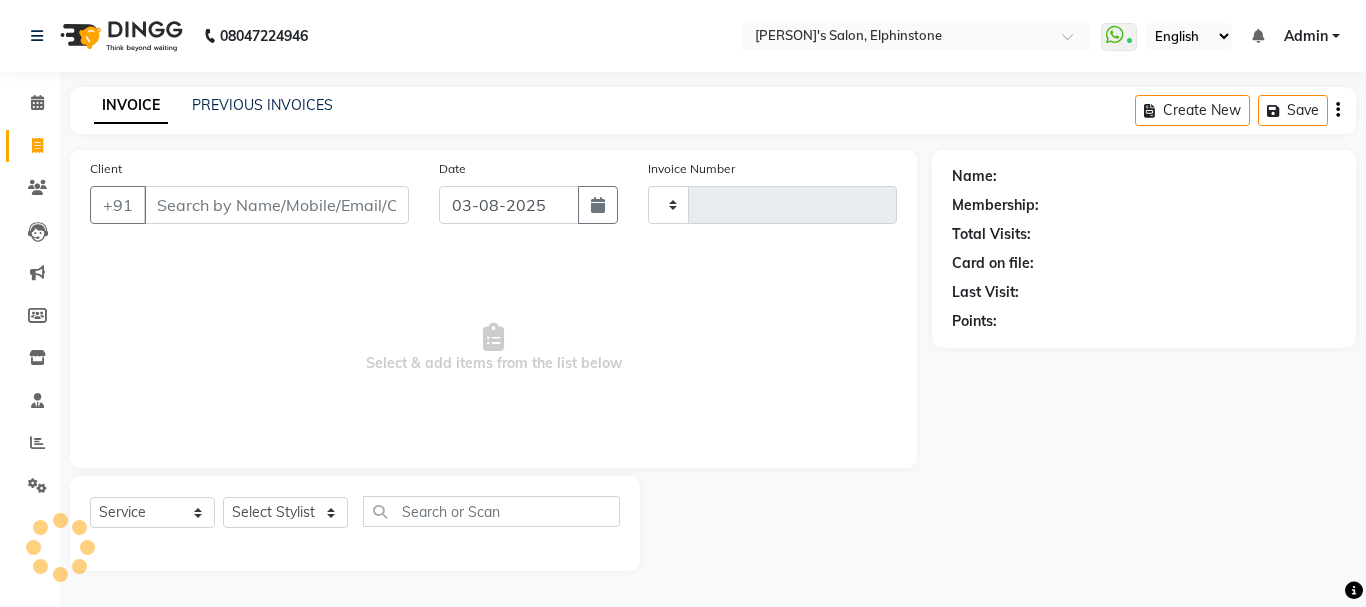 type on "0208" 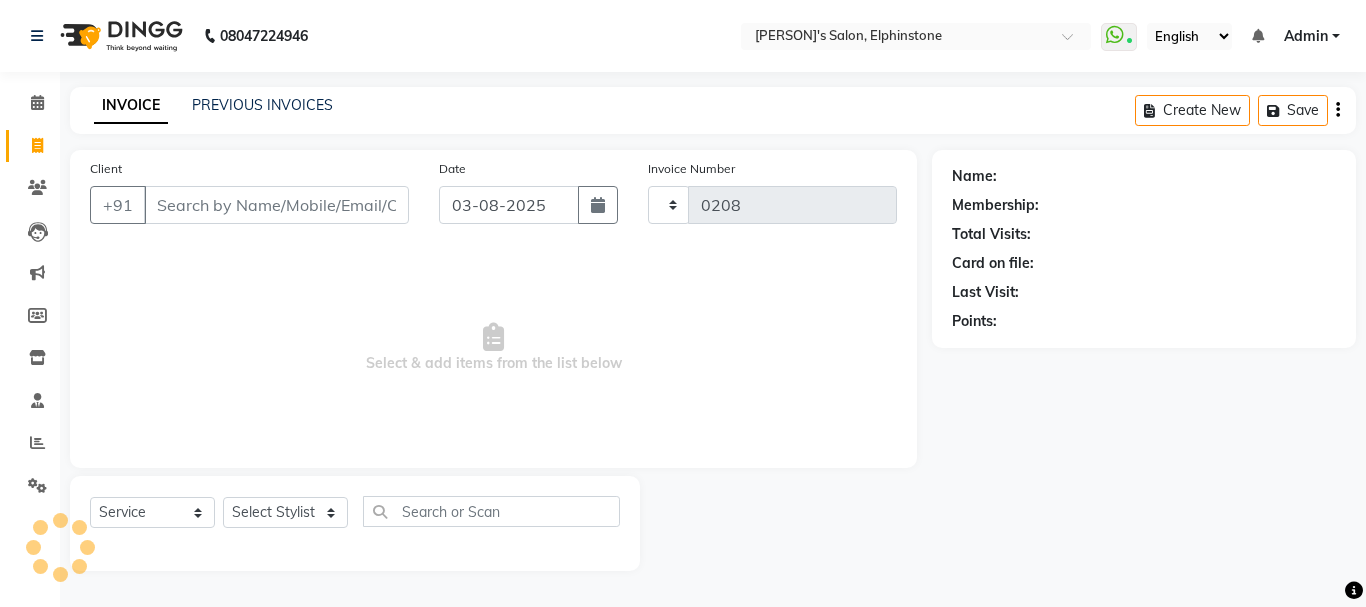 select on "716" 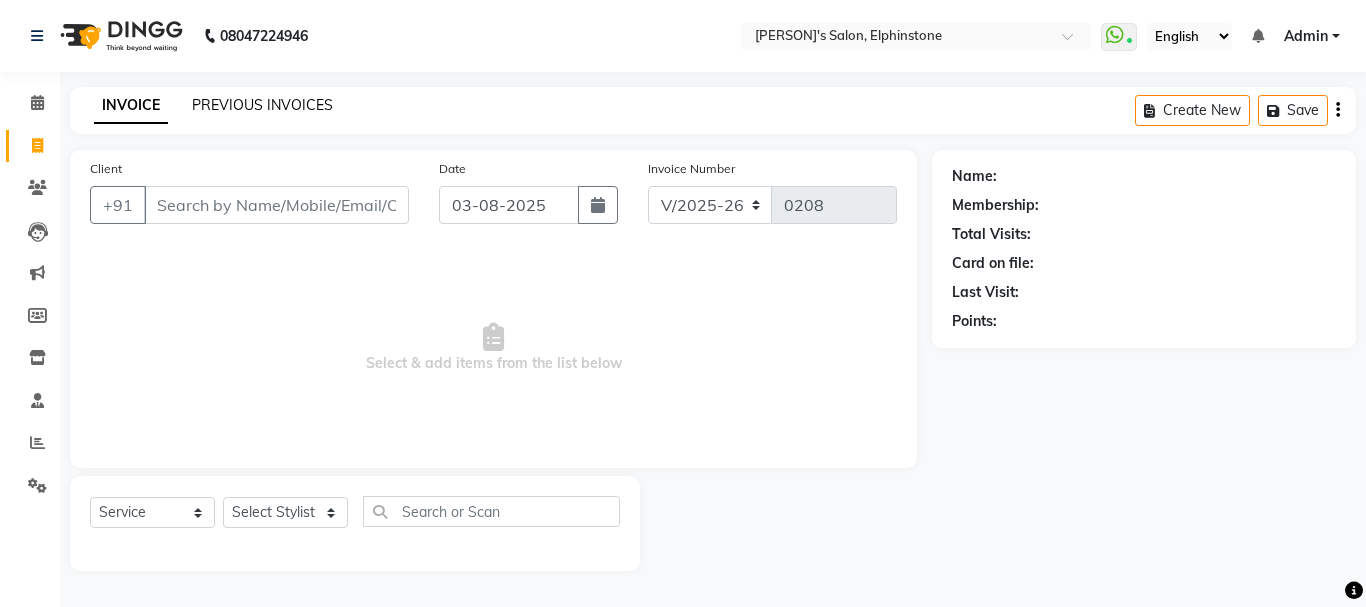click on "PREVIOUS INVOICES" 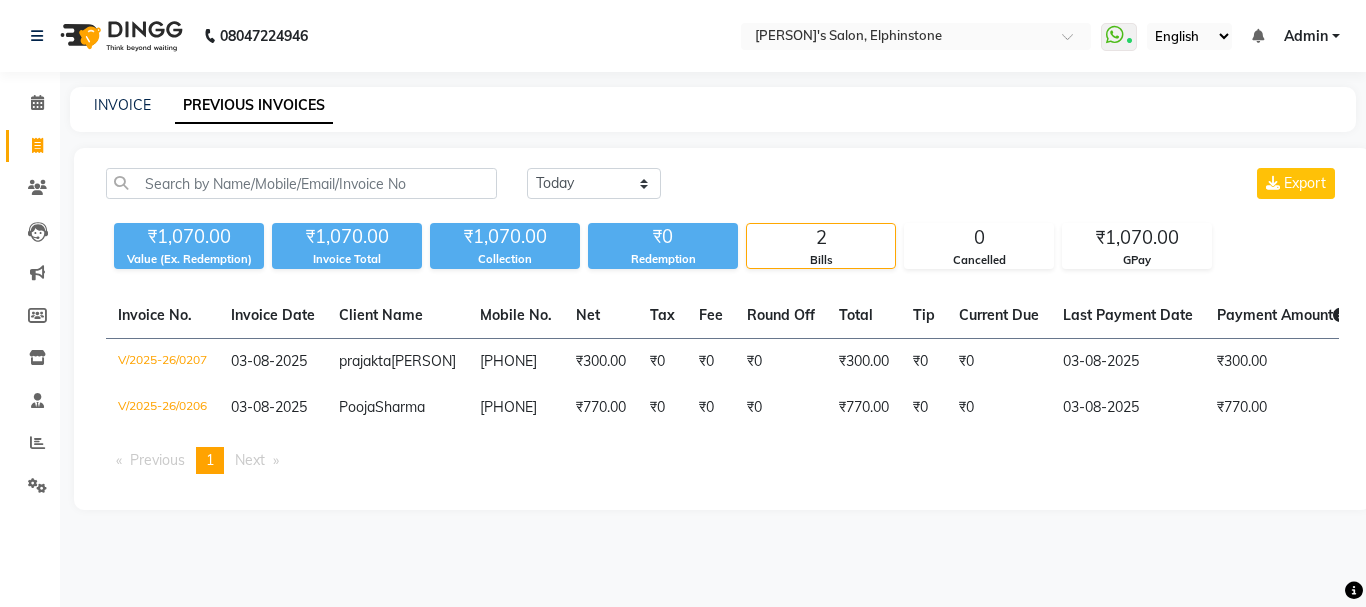 click on "INVOICE PREVIOUS INVOICES" 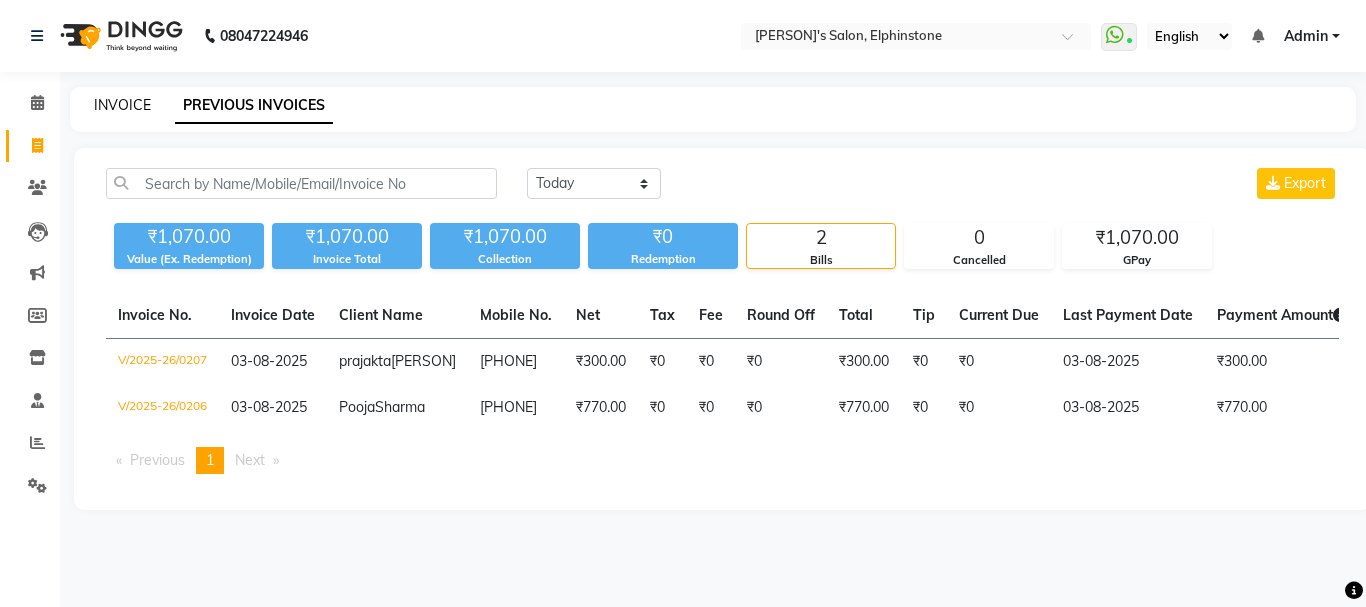 click on "INVOICE" 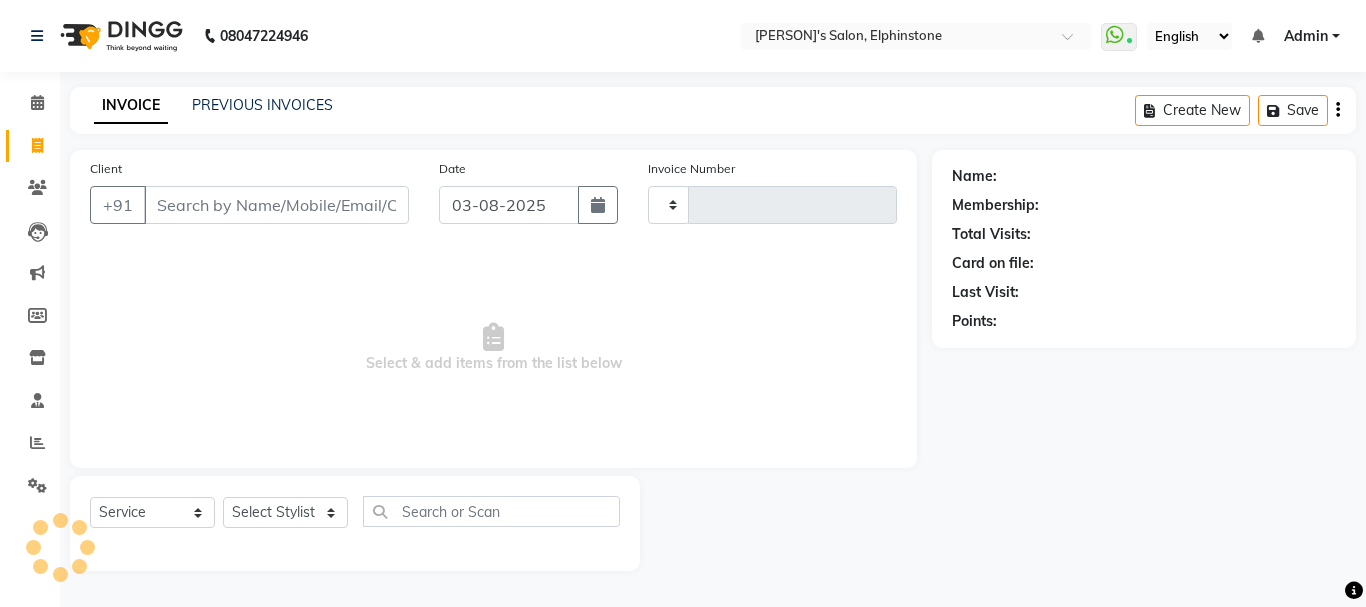 type on "0208" 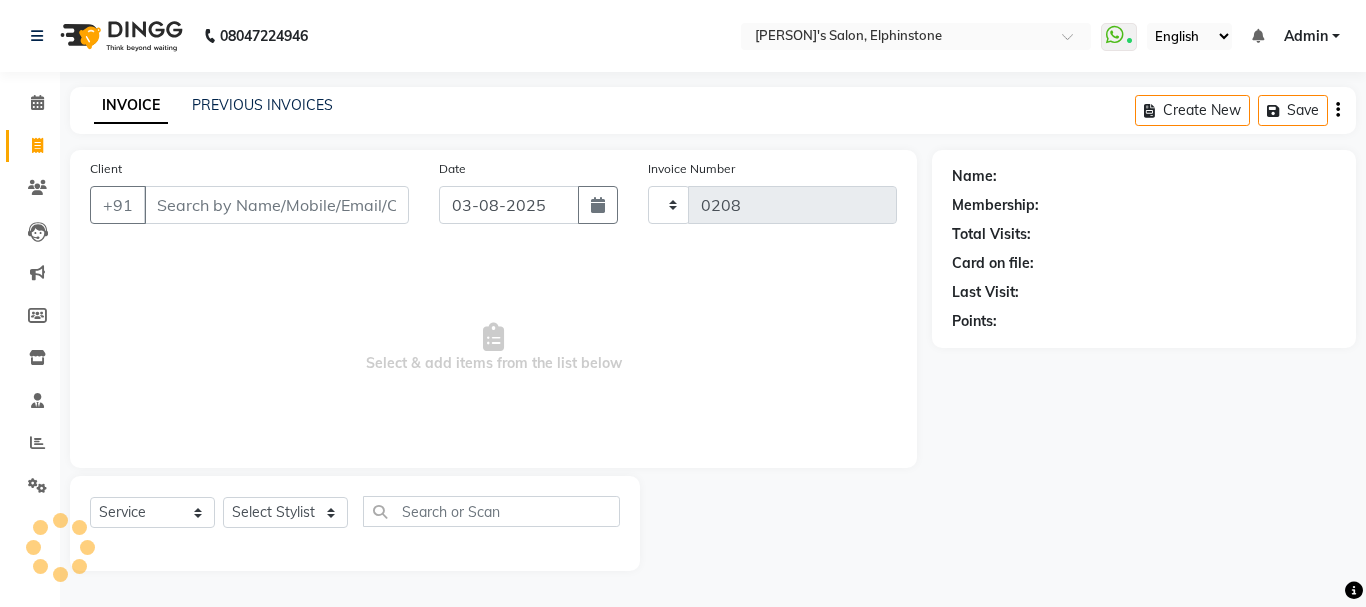 select on "716" 